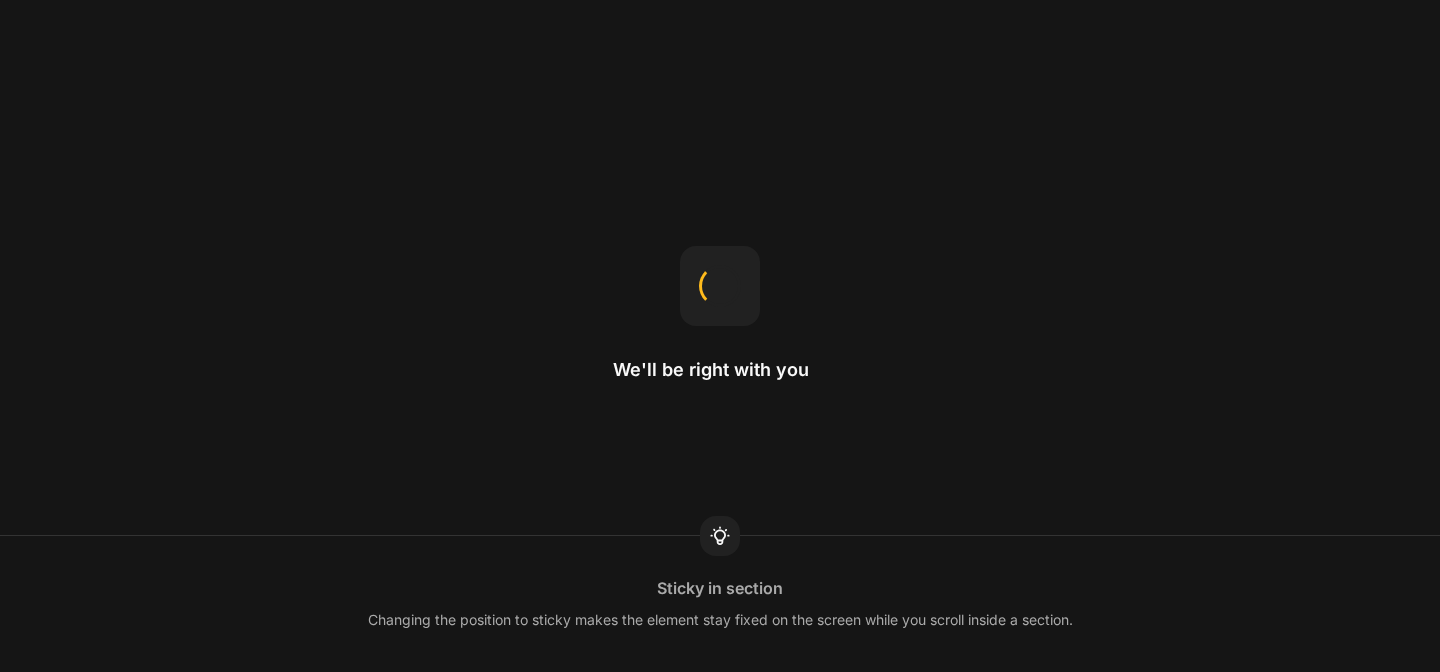 scroll, scrollTop: 0, scrollLeft: 0, axis: both 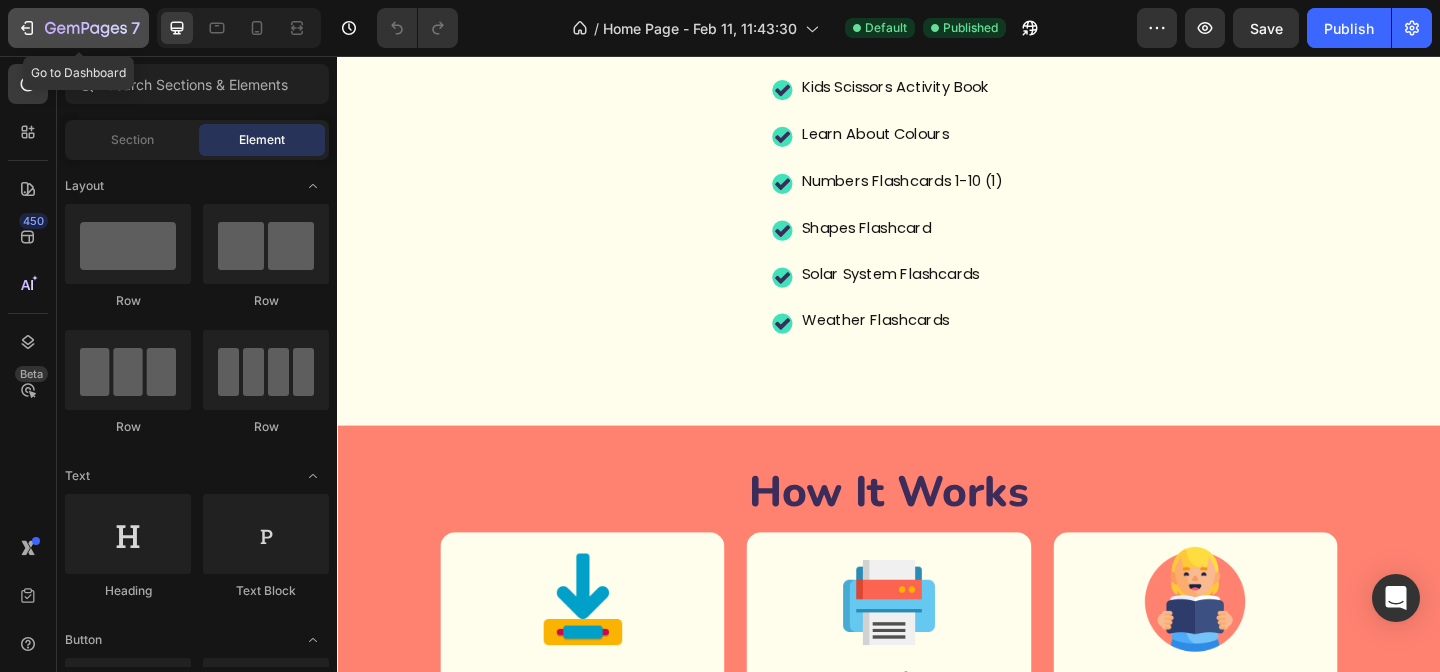 click 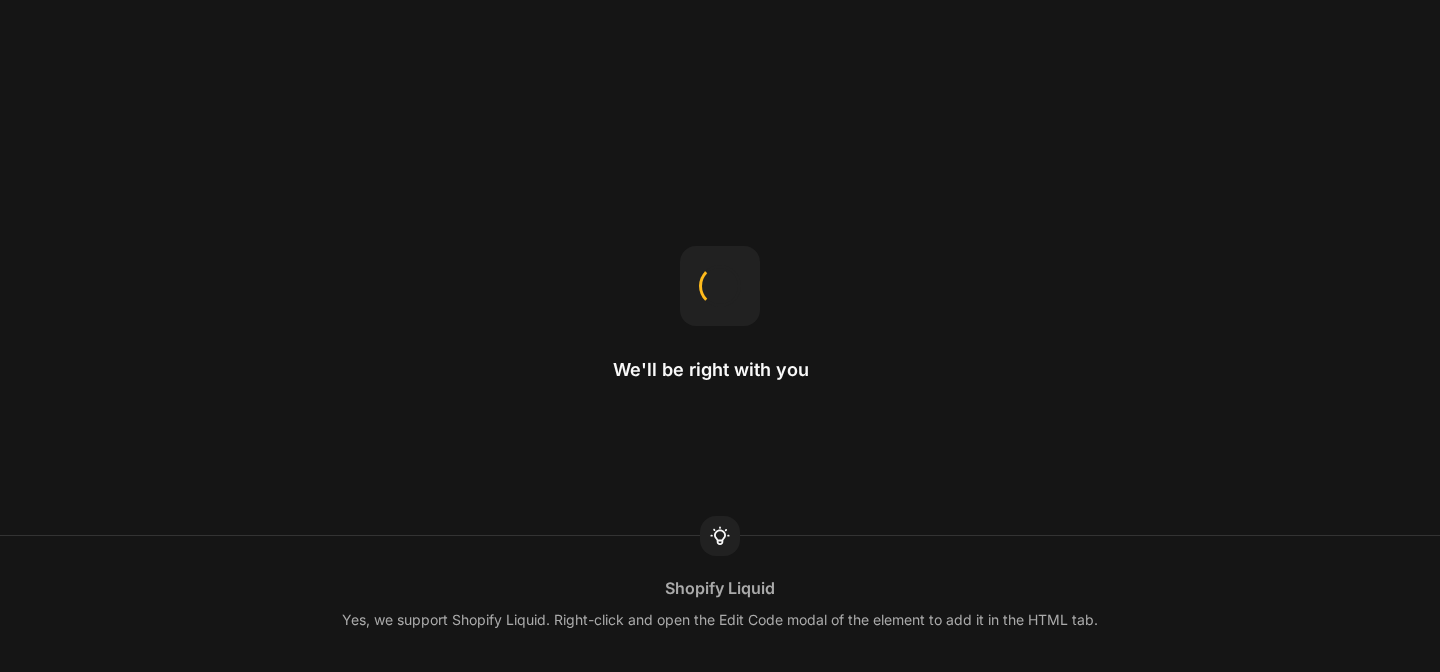 scroll, scrollTop: 0, scrollLeft: 0, axis: both 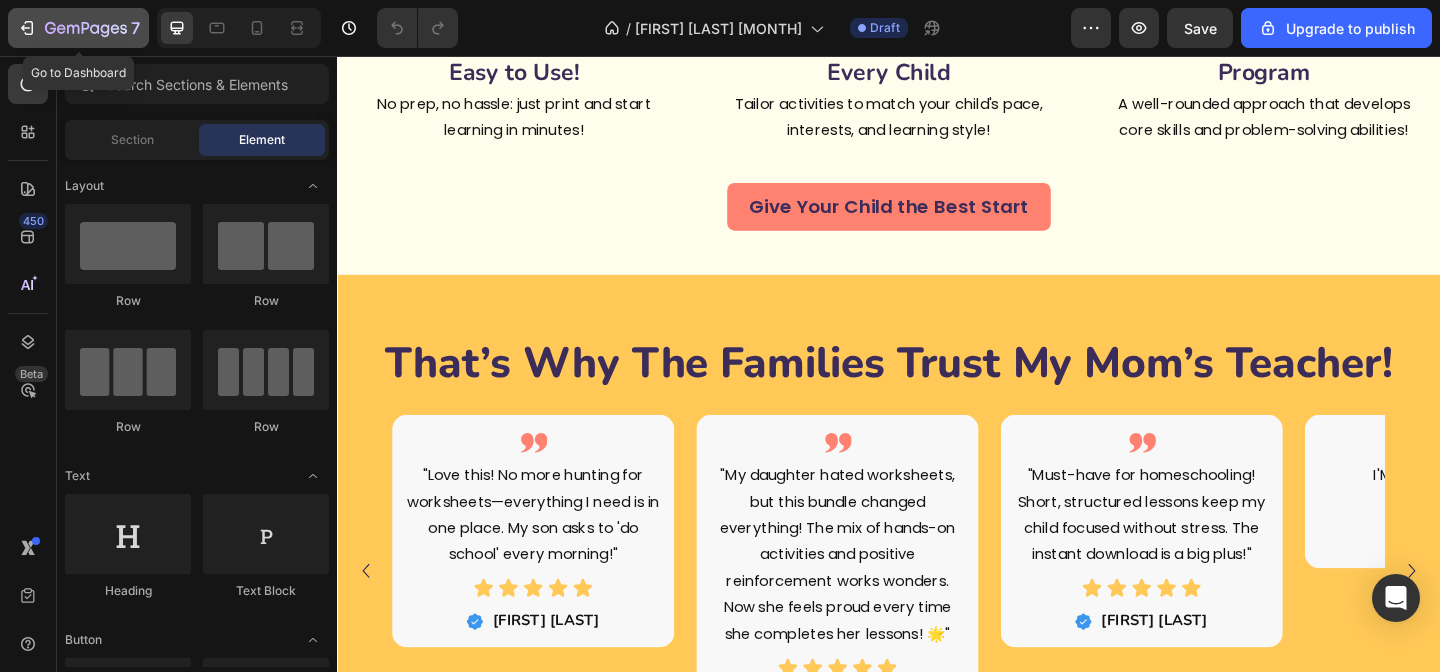 click 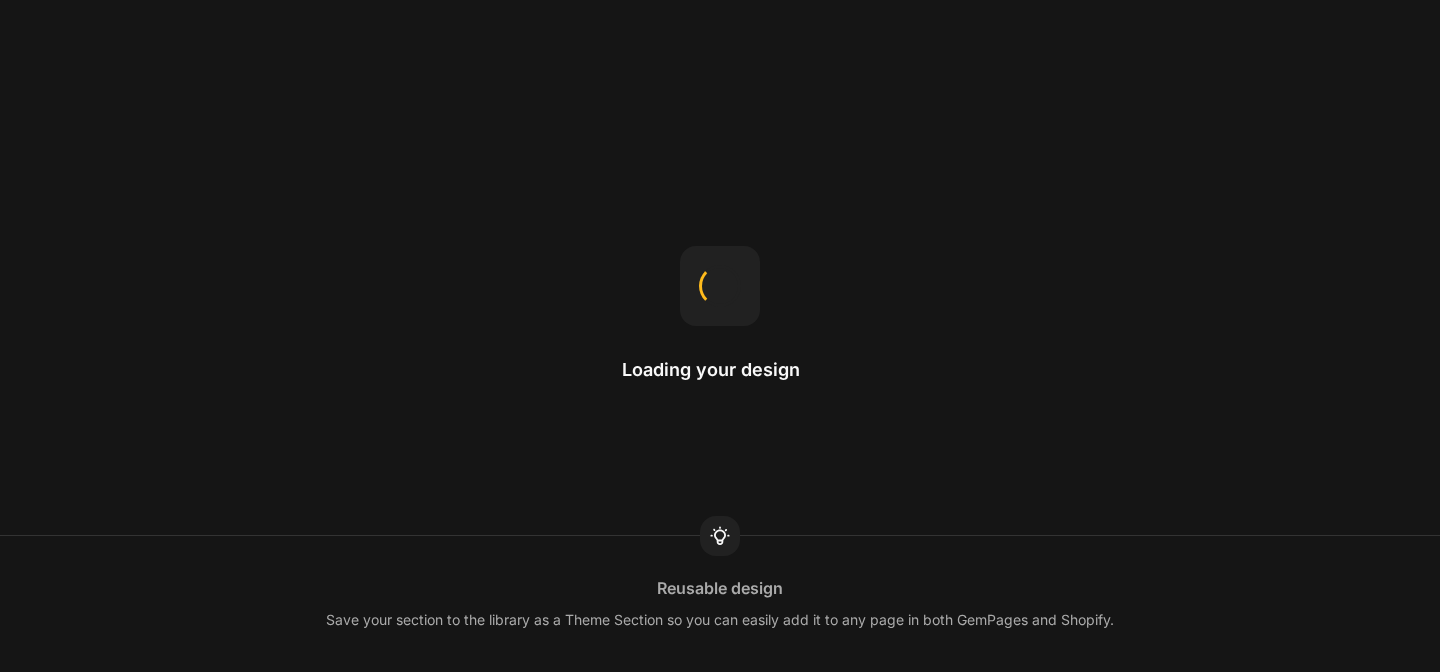 scroll, scrollTop: 0, scrollLeft: 0, axis: both 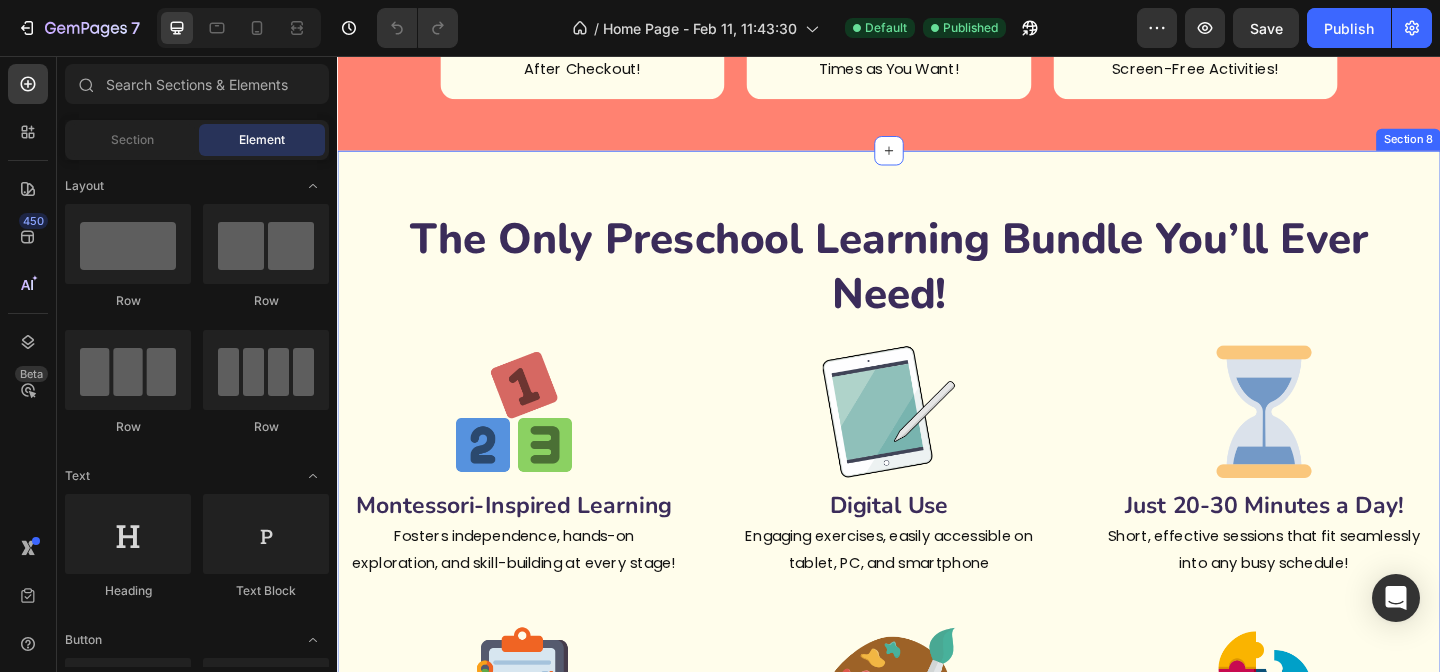click on "The Only Preschool Learning Bundle You’ll Ever Need! Heading Image Montessori-Inspired Learning Heading Fosters independence, hands-on exploration, and skill-building at every stage! Text Block Image Digital Use Heading Engaging exercises, easily accessible on tablet, PC, and smartphone Text Block Image Just 20-30 Minutes a Day! Heading Short, effective sessions that fit seamlessly into any busy schedule! Text Block Row Image Parent-Friendly & Easy to Use! Heading No prep, no hassle: just print and start learning in minutes! Text Block Image Flexible & Customizable for Every Child Heading Tailor activities to match your child's pace, interests, and learning style! Text Block Image Comprehensive & Holistic Program Heading A well-rounded approach that develops core skills and problem-solving abilities! Text Block Row Row Give Your Child the Best Start Button Section 8" at bounding box center (937, 629) 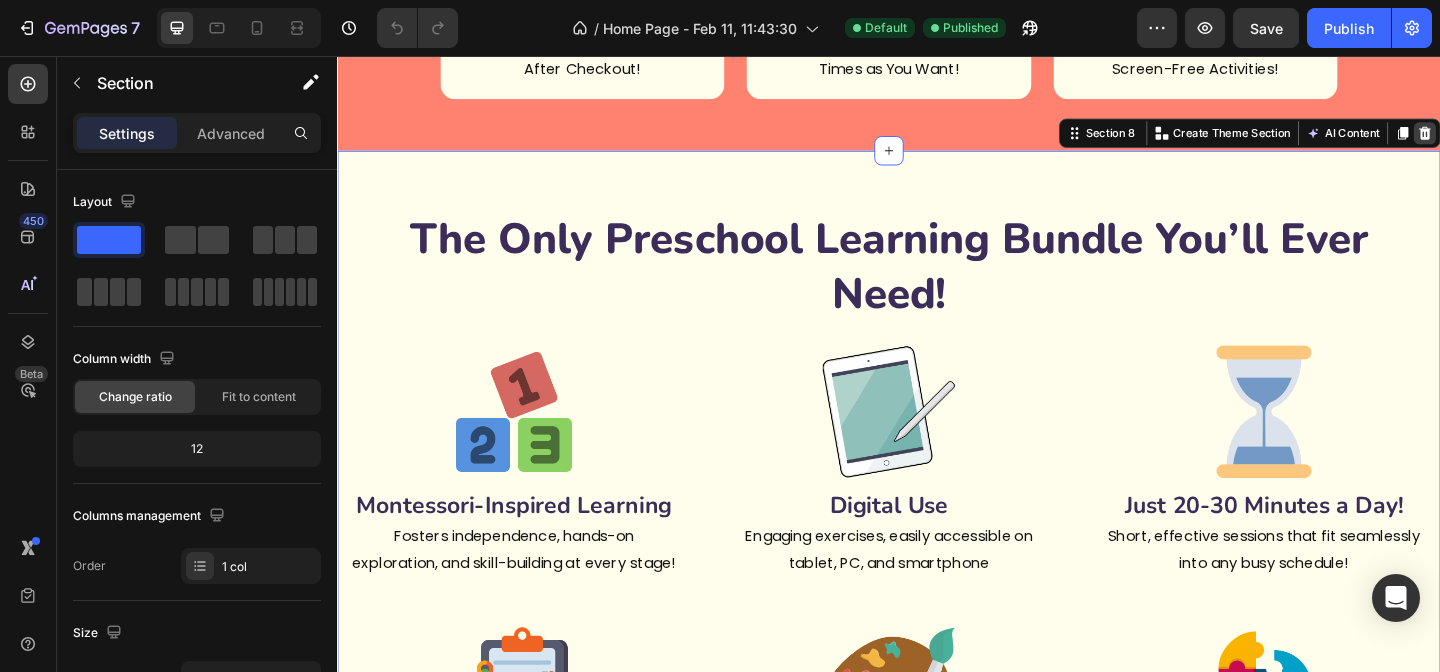 click 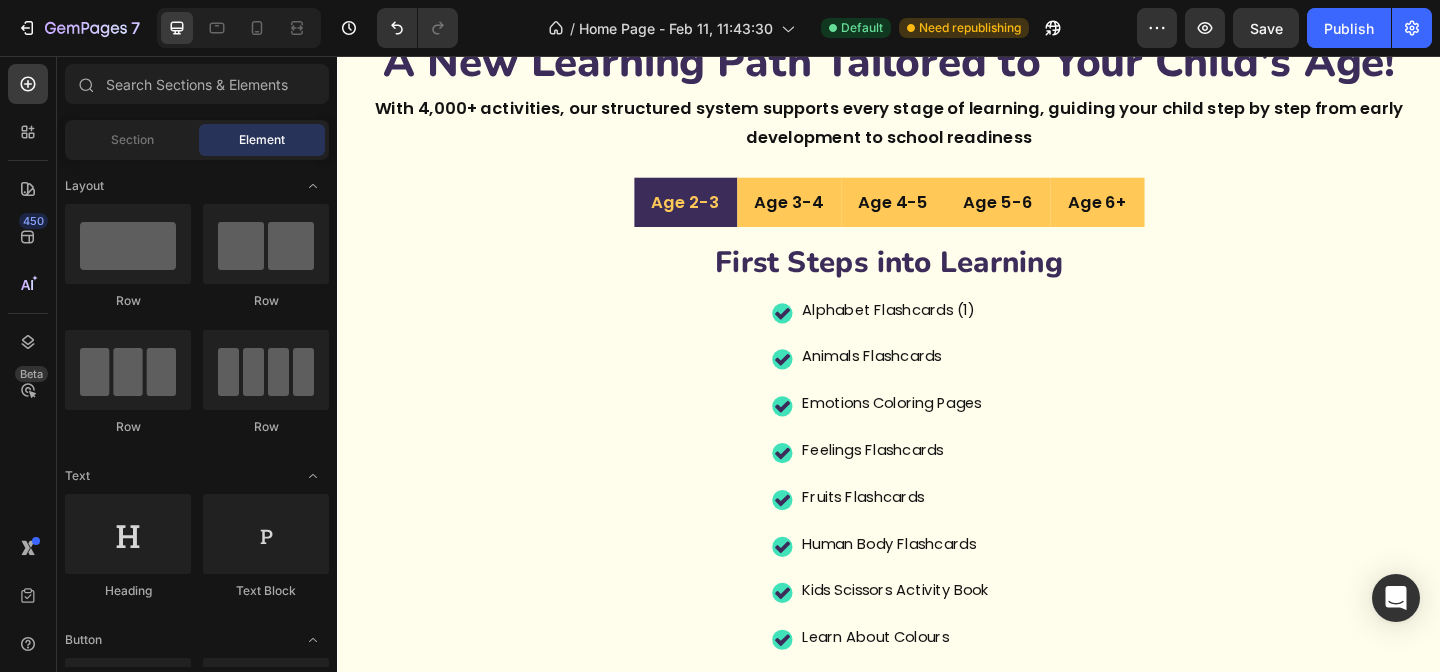 scroll, scrollTop: 4196, scrollLeft: 0, axis: vertical 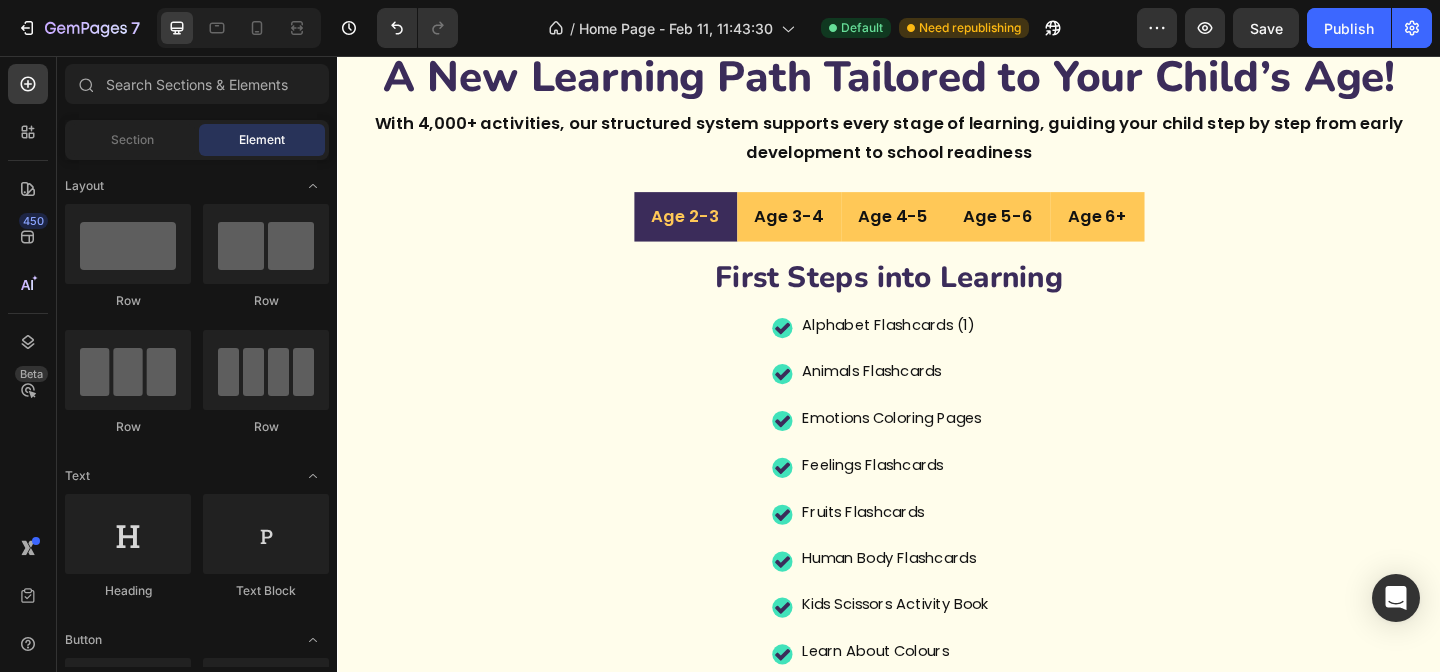 click on "The Right Learning Tool for Everyone! Heading Our stress-free bundle adapts to every child’s unique learning journey Text Block Image Parents Heading Image Teachers Heading Image Babysitters Heading Image Gift-Givers Heading Image Homeschoolers Heading Row Row This Bundle Is for You! Button Section 5" at bounding box center [937, -198] 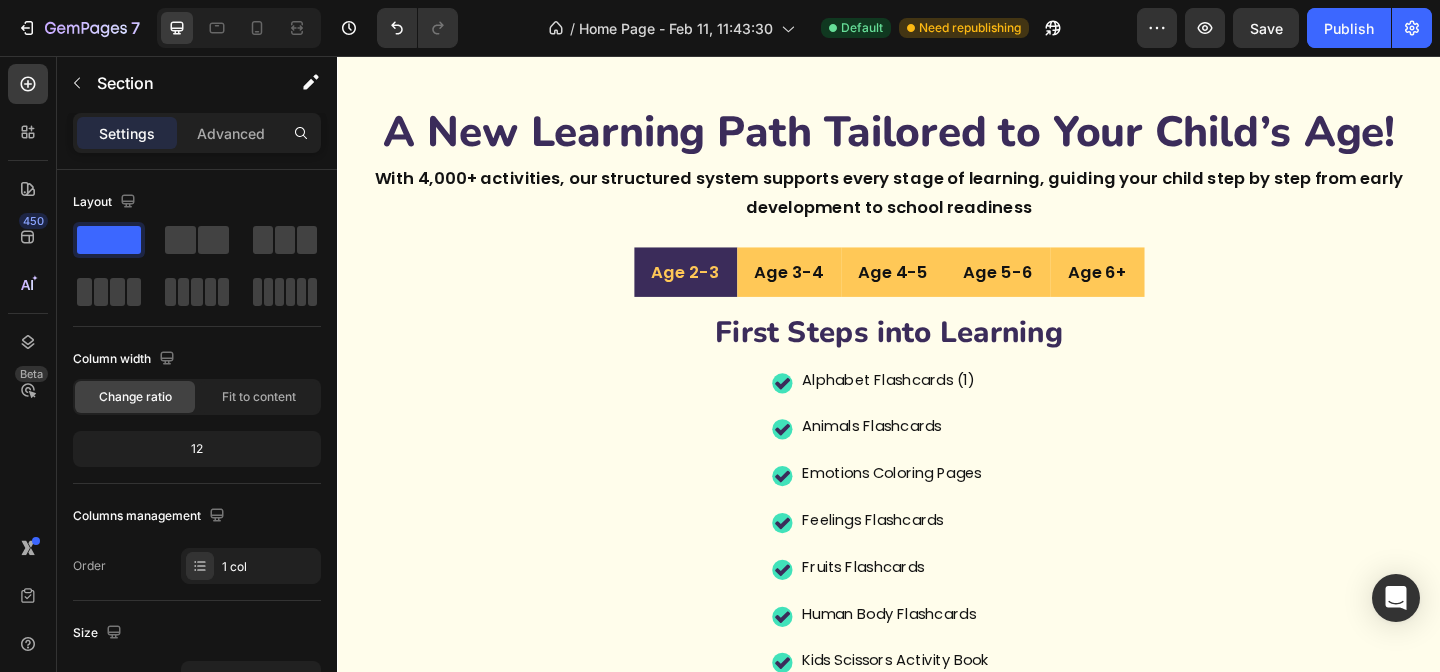 scroll, scrollTop: 4168, scrollLeft: 0, axis: vertical 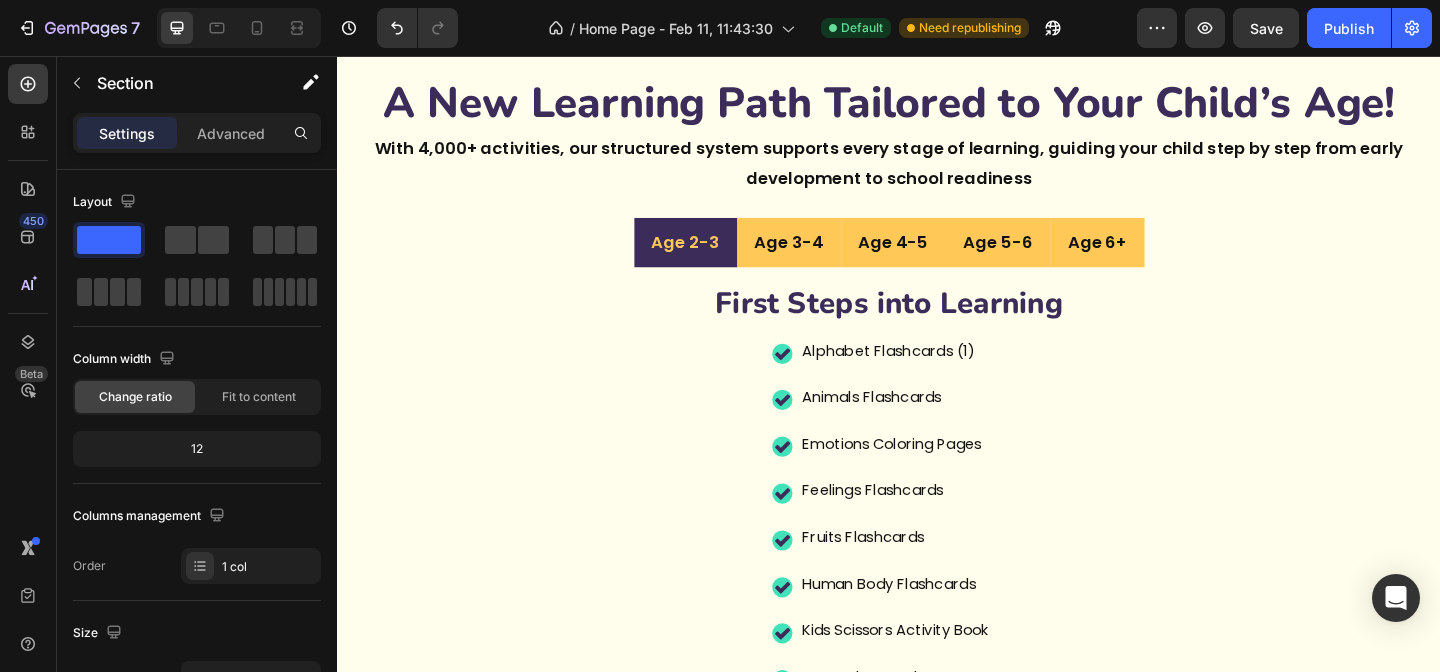 click on "The Right Learning Tool for Everyone! Heading Our stress-free bundle adapts to every child’s unique learning journey Text Block Image Parents Heading Image Teachers Heading Image Babysitters Heading Image Gift-Givers Heading Image Homeschoolers Heading Row Row This Bundle Is for You! Button Section 5" at bounding box center [937, -170] 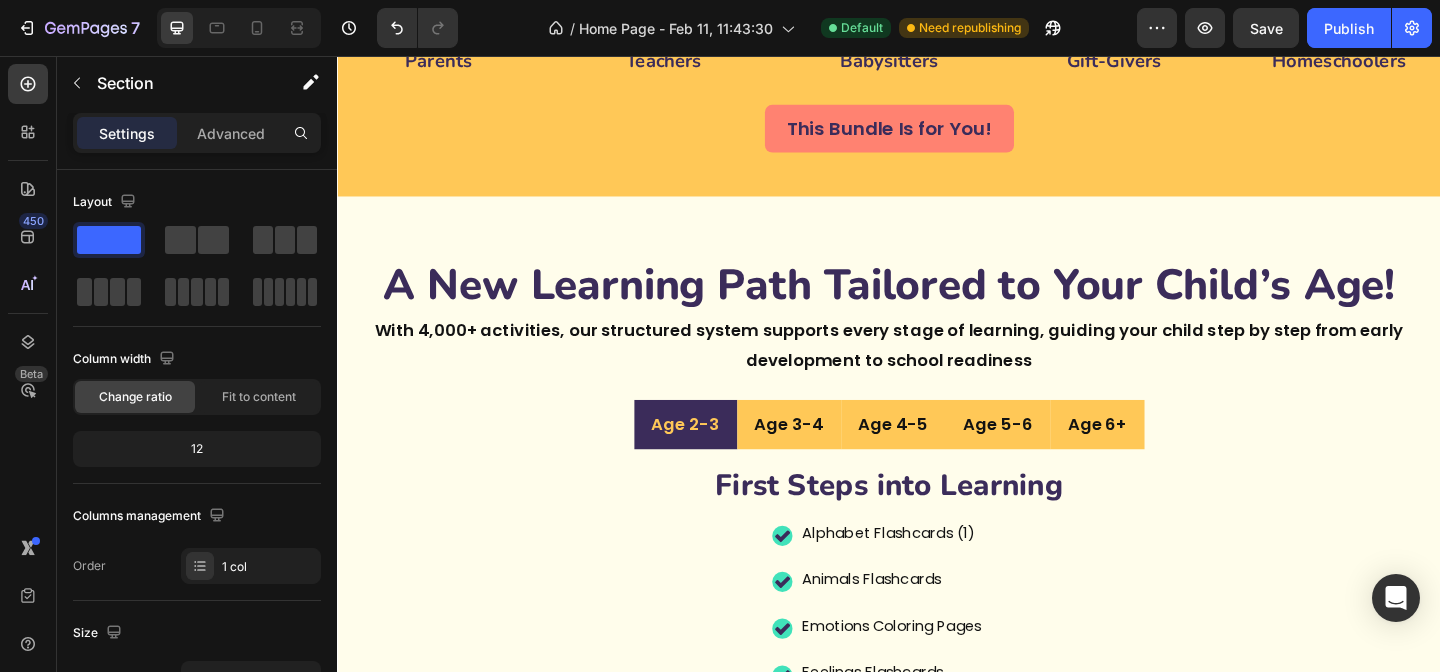 scroll, scrollTop: 4414, scrollLeft: 0, axis: vertical 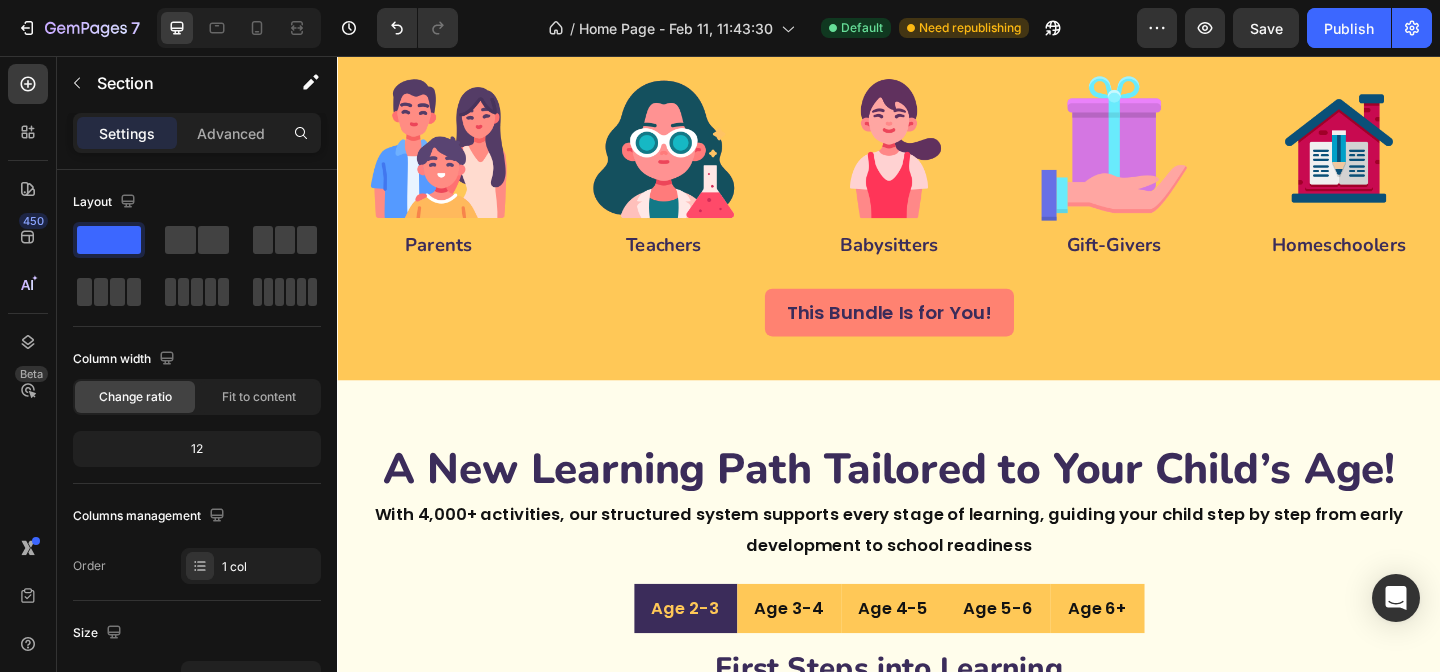 click on "The Right Learning Tool for Everyone! Heading Our stress-free bundle adapts to every child’s unique learning journey Text Block Image Parents Heading Image Teachers Heading Image Babysitters Heading Image Gift-Givers Heading Image Homeschoolers Heading Row Row This Bundle Is for You! Button Section 5" at bounding box center [937, 150] 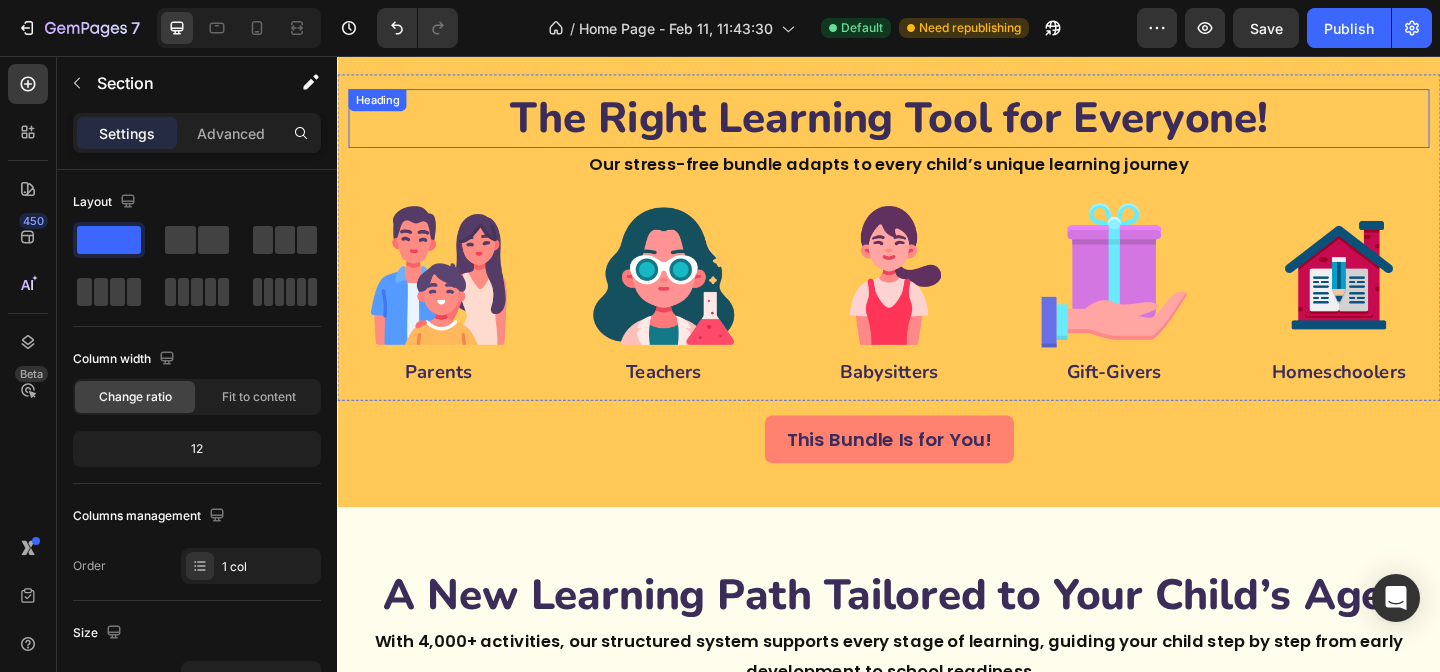 click on "The Right Learning Tool for Everyone! Heading" at bounding box center [937, 124] 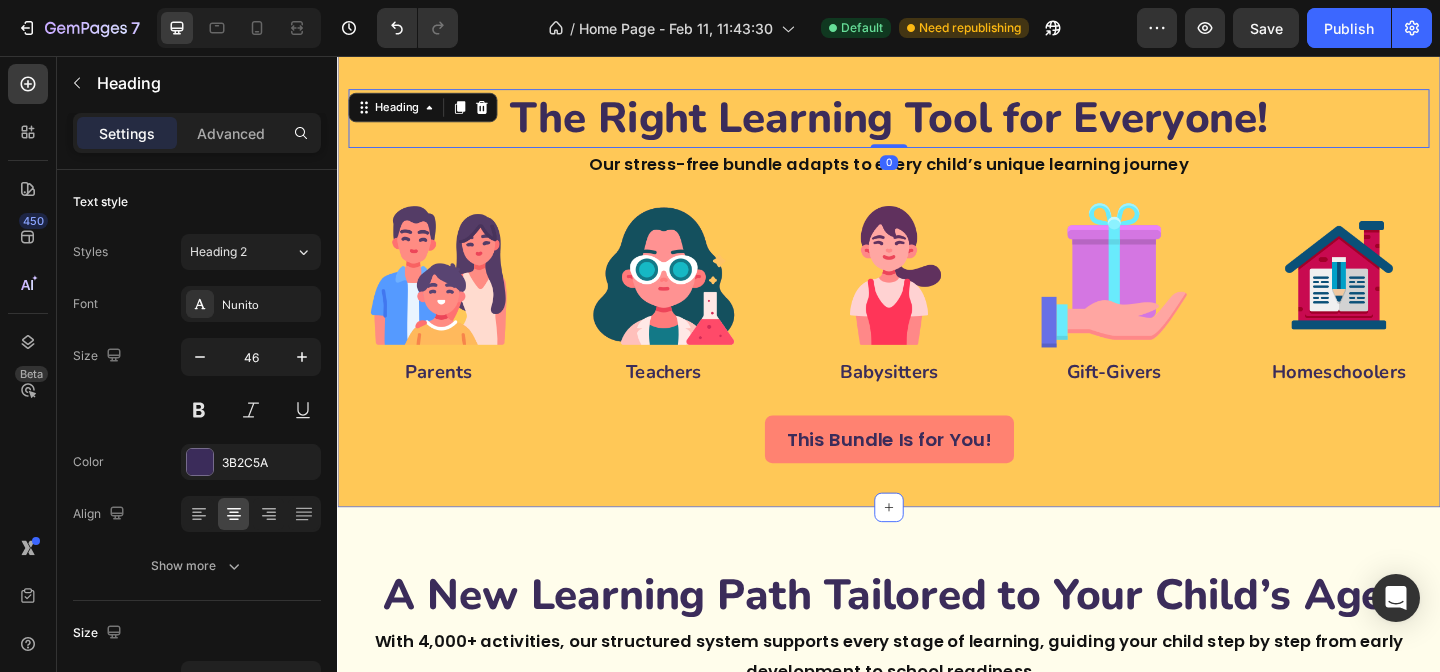 click on "The Right Learning Tool for Everyone! Heading 0 Our stress-free bundle adapts to every child’s unique learning journey Text Block Image Parents Heading Image Teachers Heading Image Babysitters Heading Image Gift-Givers Heading Image Homeschoolers Heading Row Row This Bundle Is for You! Button Section 5" at bounding box center [937, 288] 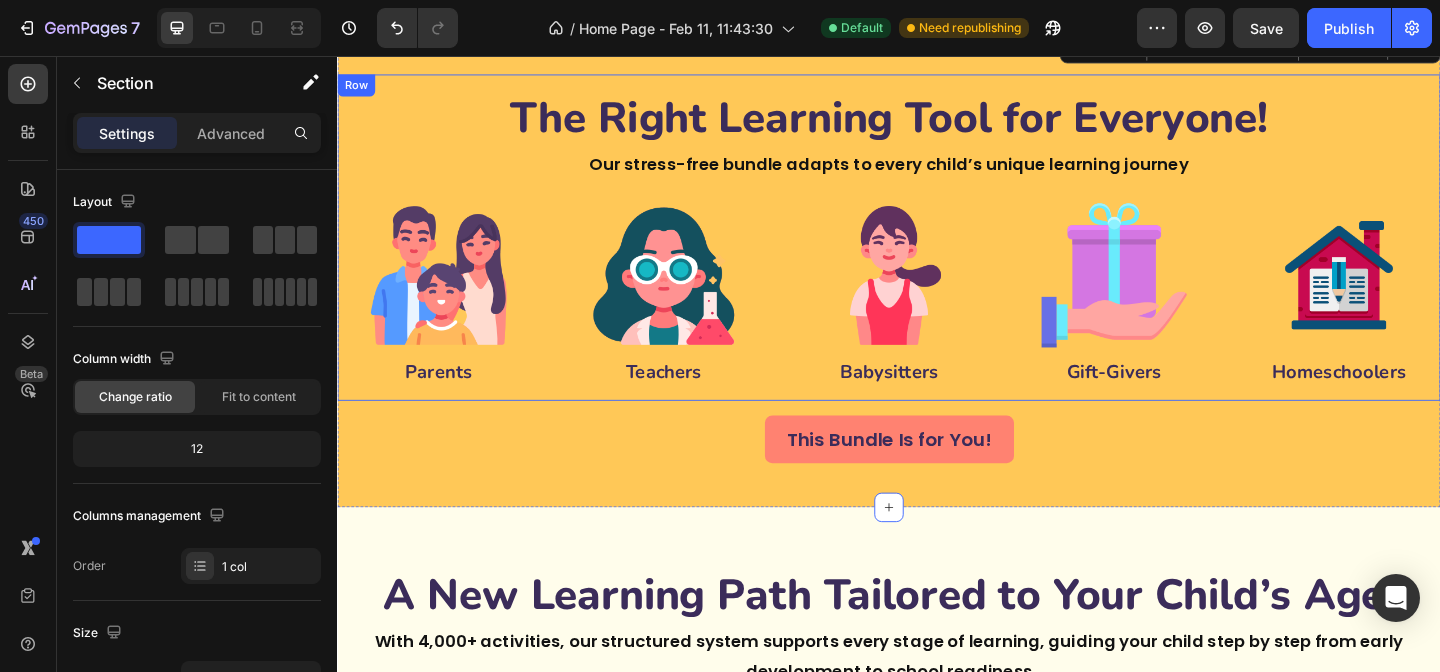 click on "The Right Learning Tool for Everyone! Heading Our stress-free bundle adapts to every child’s unique learning journey Text Block Image Parents Heading Image Teachers Heading Image Babysitters Heading Image Gift-Givers Heading Image Homeschoolers Heading Row Row" at bounding box center [937, 254] 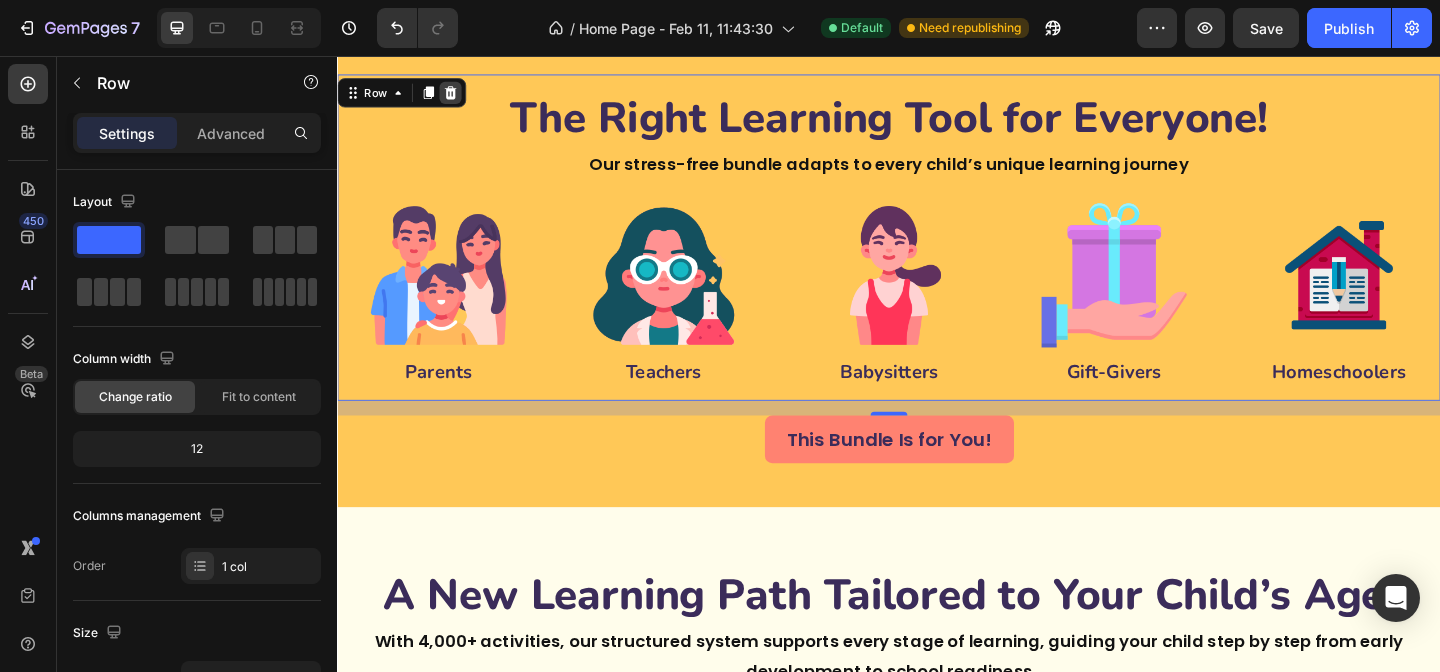 click 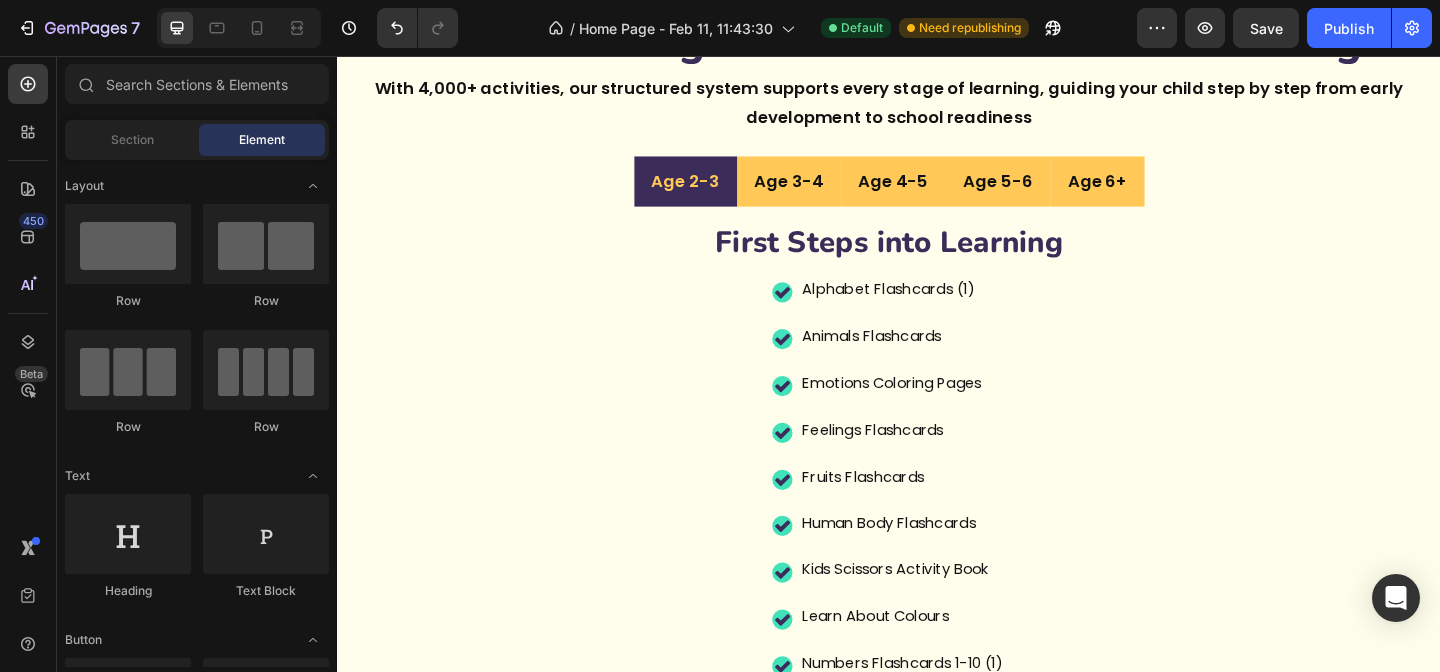 scroll, scrollTop: 4020, scrollLeft: 0, axis: vertical 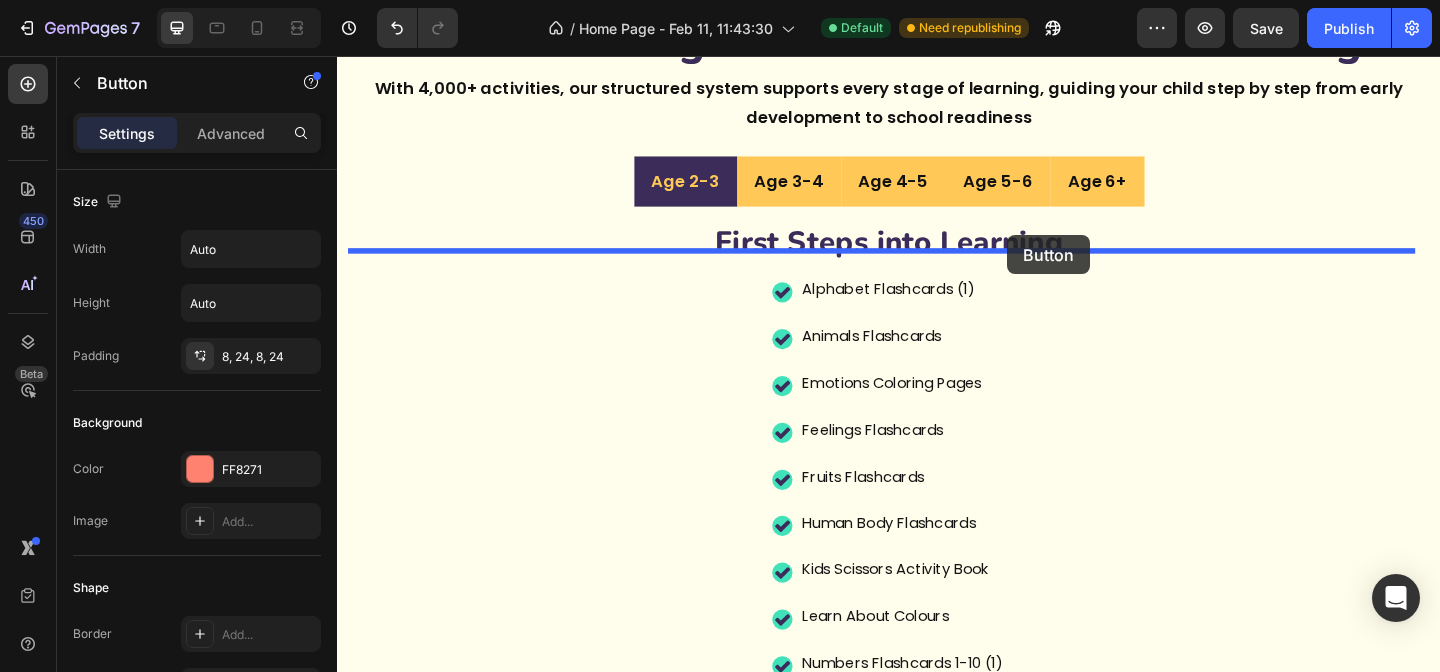 drag, startPoint x: 1084, startPoint y: 373, endPoint x: 1066, endPoint y: 251, distance: 123.32072 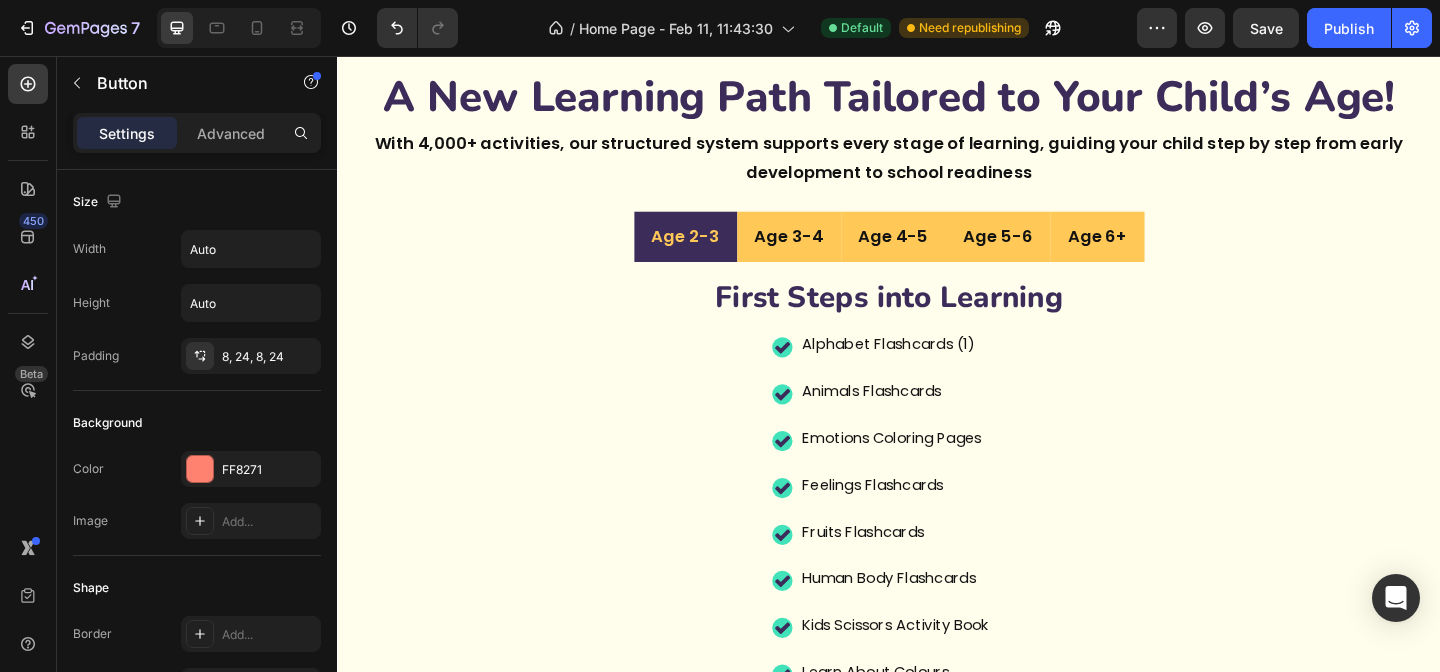 click on "Drop element here Section 5" at bounding box center [937, -73] 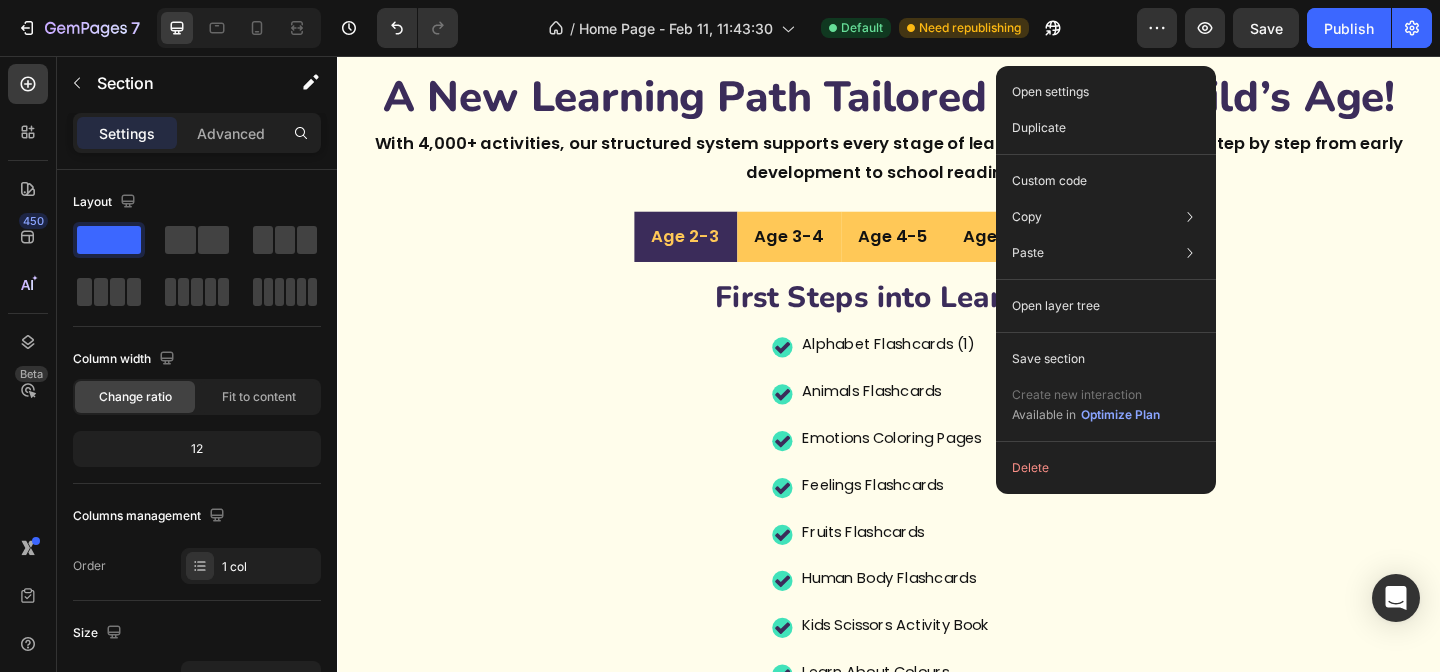 click on "Section 5 You can create reusable sections Create Theme Section AI Content Write with GemAI What would you like to describe here? Tone and Voice Persuasive Product MY Complete Preschool Bundle Show more Generate" at bounding box center (937, -73) 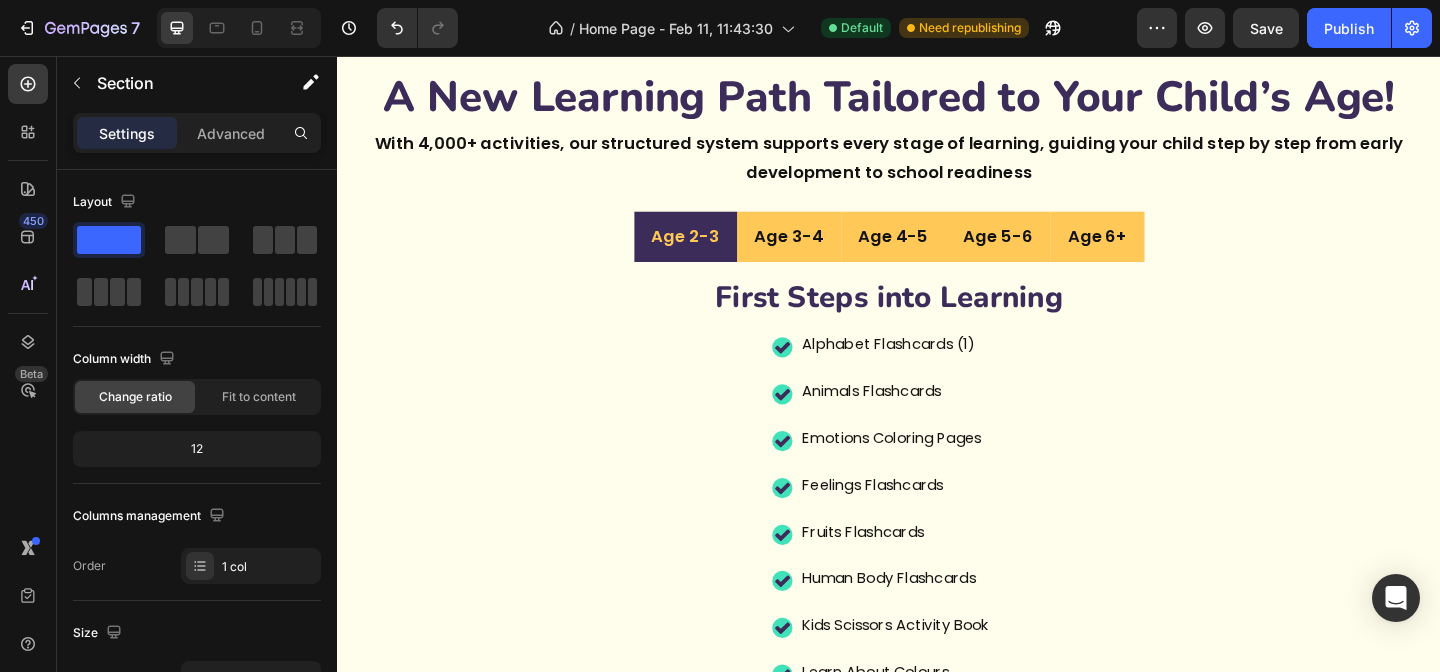 click 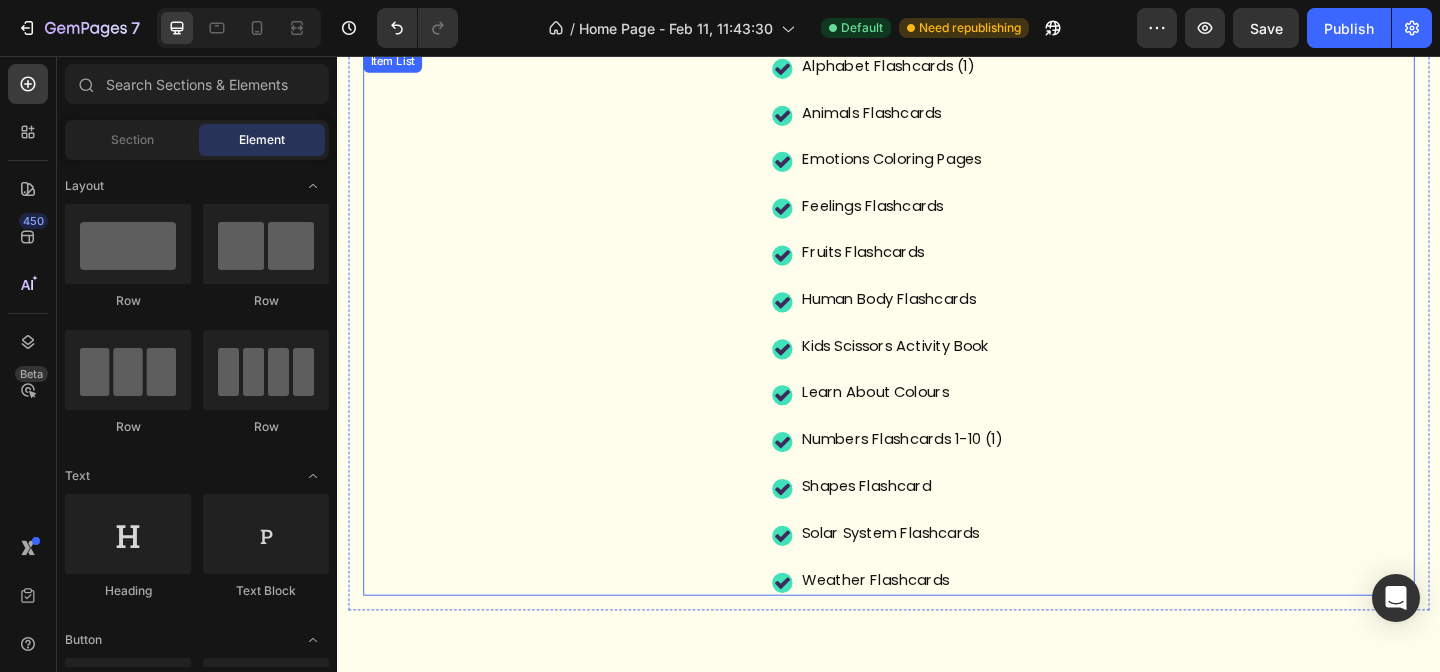 scroll, scrollTop: 4237, scrollLeft: 0, axis: vertical 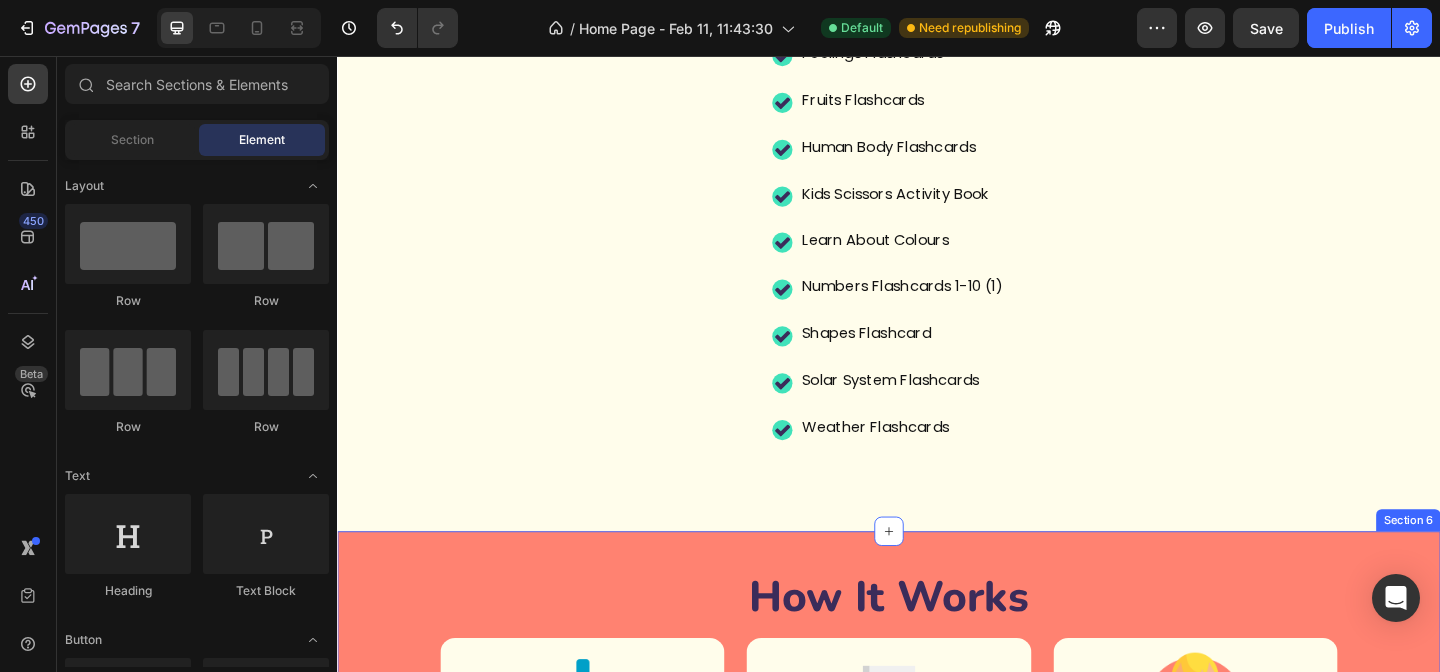 click on "How It Works Heading Image 1. Download Heading Get Instant Access Immediately After Checkout! Text Block Row Image 2. Print Heading Print the Pages You Need, As Many Times as You Want! Text Block Row Image 3. Learn Heading Start Learning with Engaging Screen-Free Activities! Text Block Row Row Row Section 6" at bounding box center (937, 791) 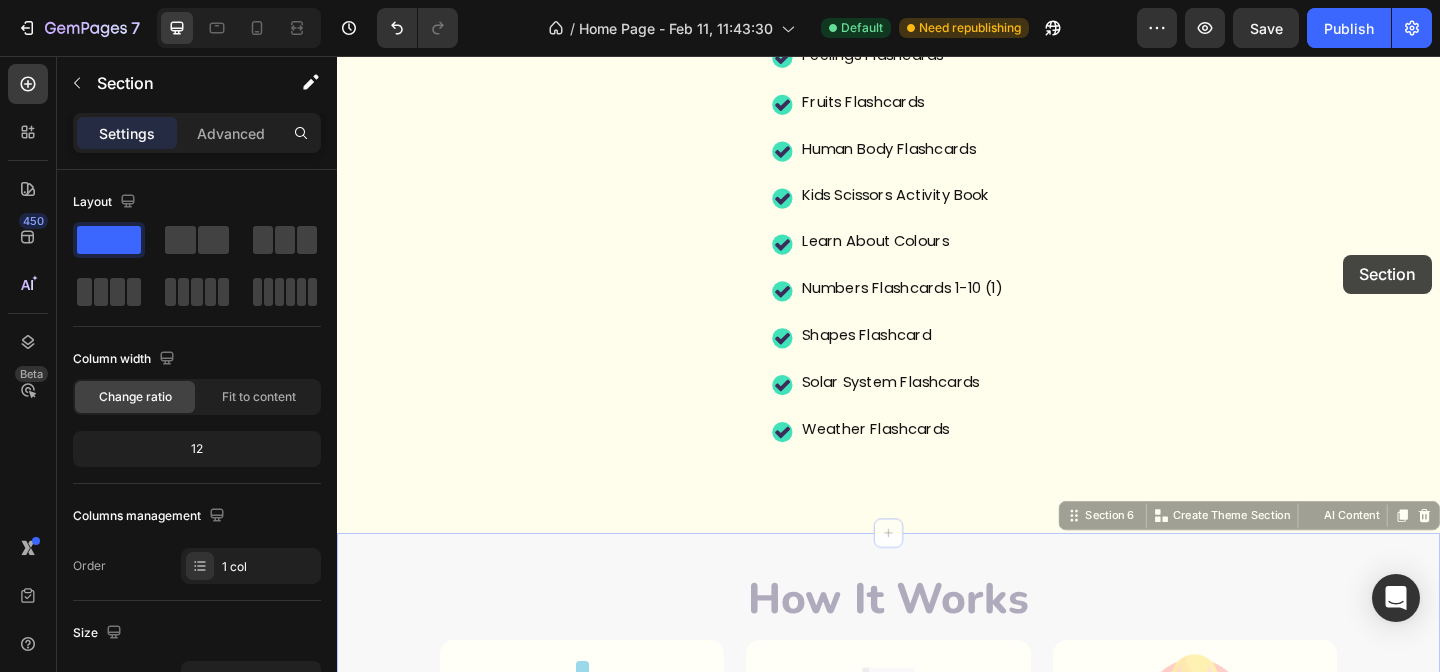 scroll, scrollTop: 3557, scrollLeft: 0, axis: vertical 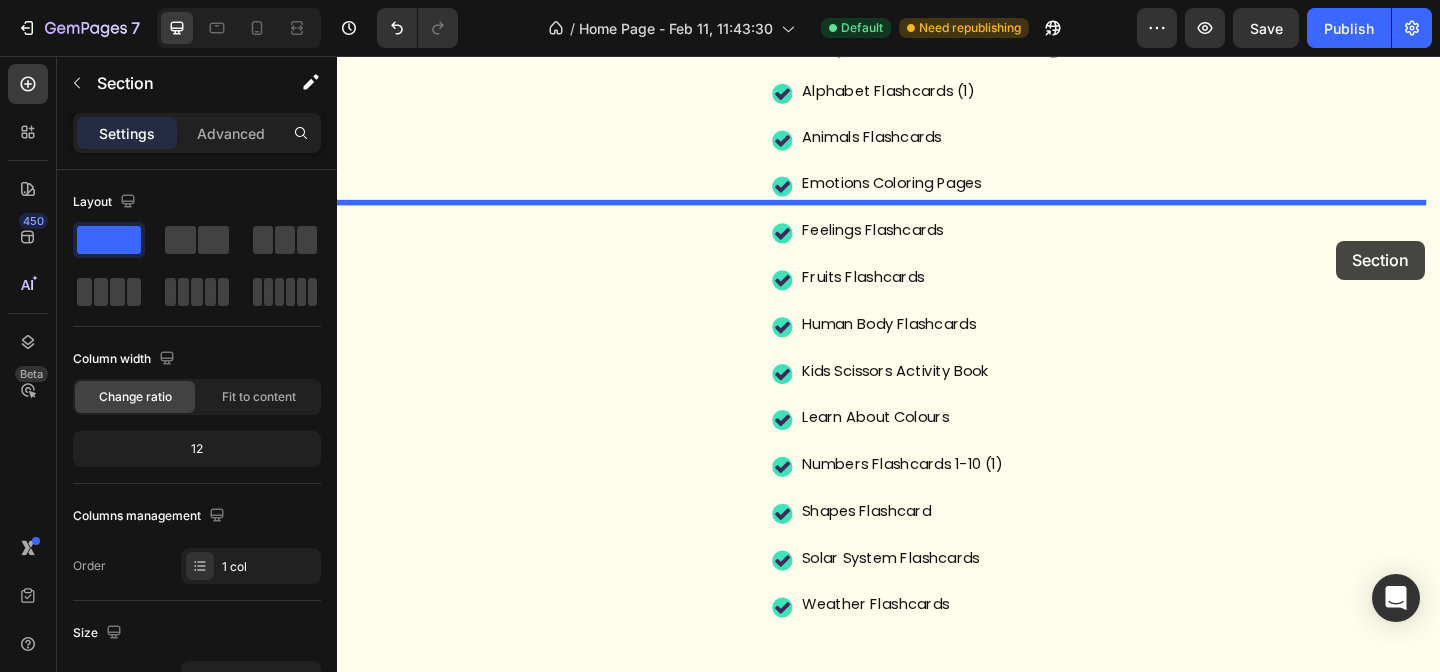 drag, startPoint x: 1482, startPoint y: 589, endPoint x: 1424, endPoint y: 257, distance: 337.0282 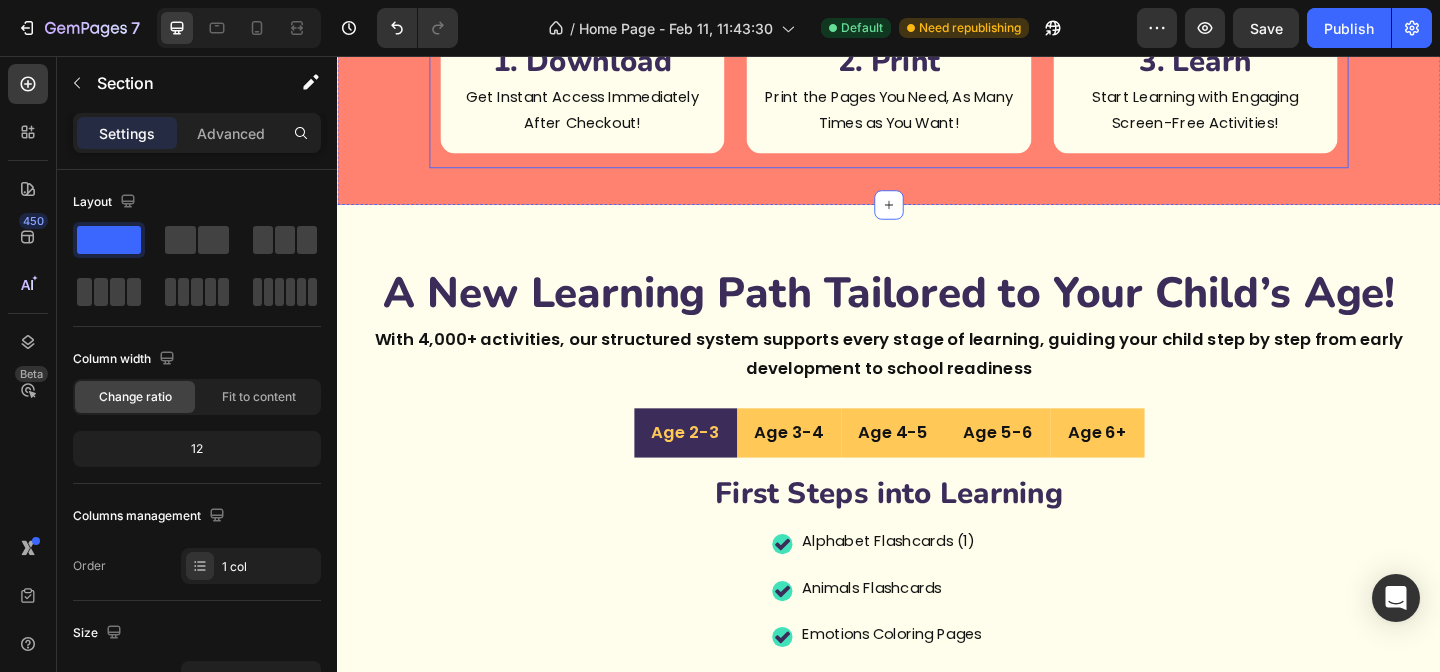 scroll, scrollTop: 3995, scrollLeft: 0, axis: vertical 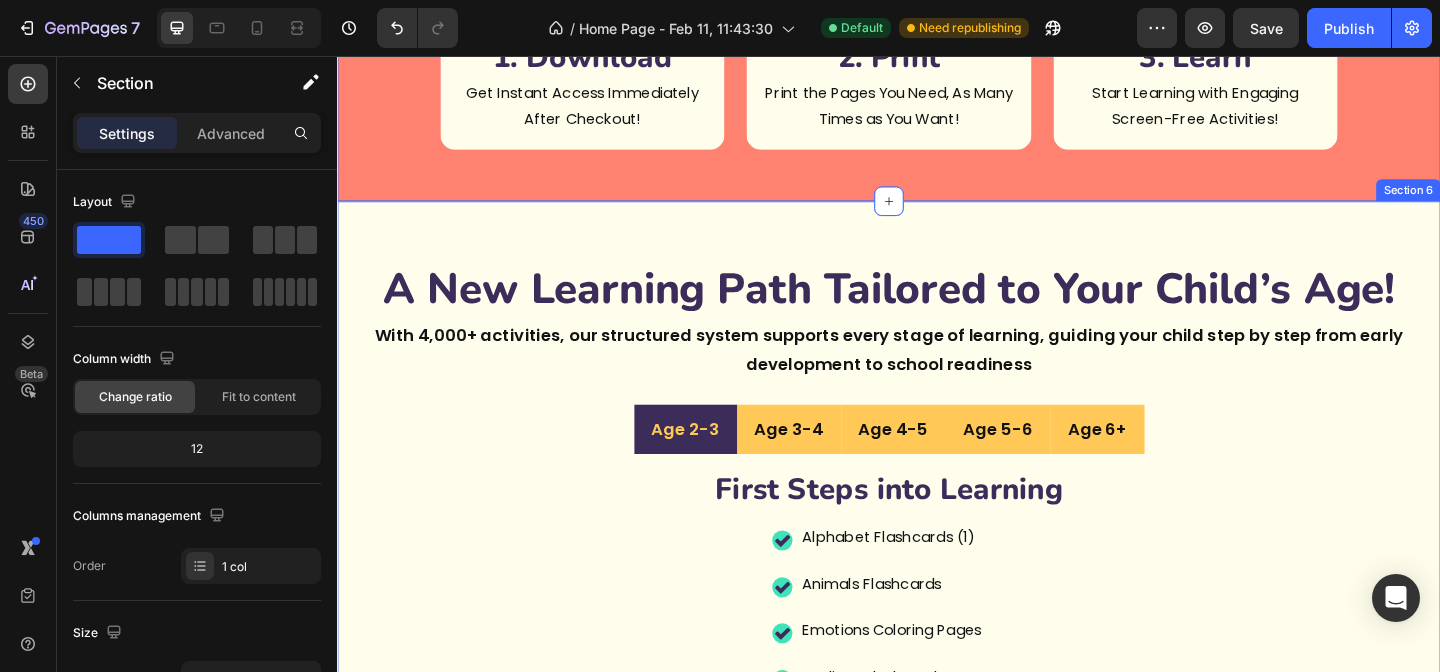 click on "A New Learning Path Tailored to Your Child’s Age! Heading With 4,000+ activities, our structured system supports every stage of learning, guiding your child step by step from early development to school readiness Text Block Age 2-3 Age 3-4 Age 4-5 Age 5-6 Age 6+ First Steps into Learning Heading
Alphabet Flashcards (1)
Animals Flashcards
Emotions Coloring Pages
Feelings Flashcards
Fruits Flashcards
Human Body Flashcards
Kids Scissors Activity Book
Learn About Colours
Numbers Flashcards 1-10 (1)
Shapes Flashcard
Solar System Flashcards
Weather Flashcards Item List Early Skills & Discovery Heading
300+ Positive Affirmations for Kids
Alphabet Flashcards (2)
Animal Alphabet Flashcards
Dot Marker Alphabet
Find The Difference
Tab" at bounding box center (937, 733) 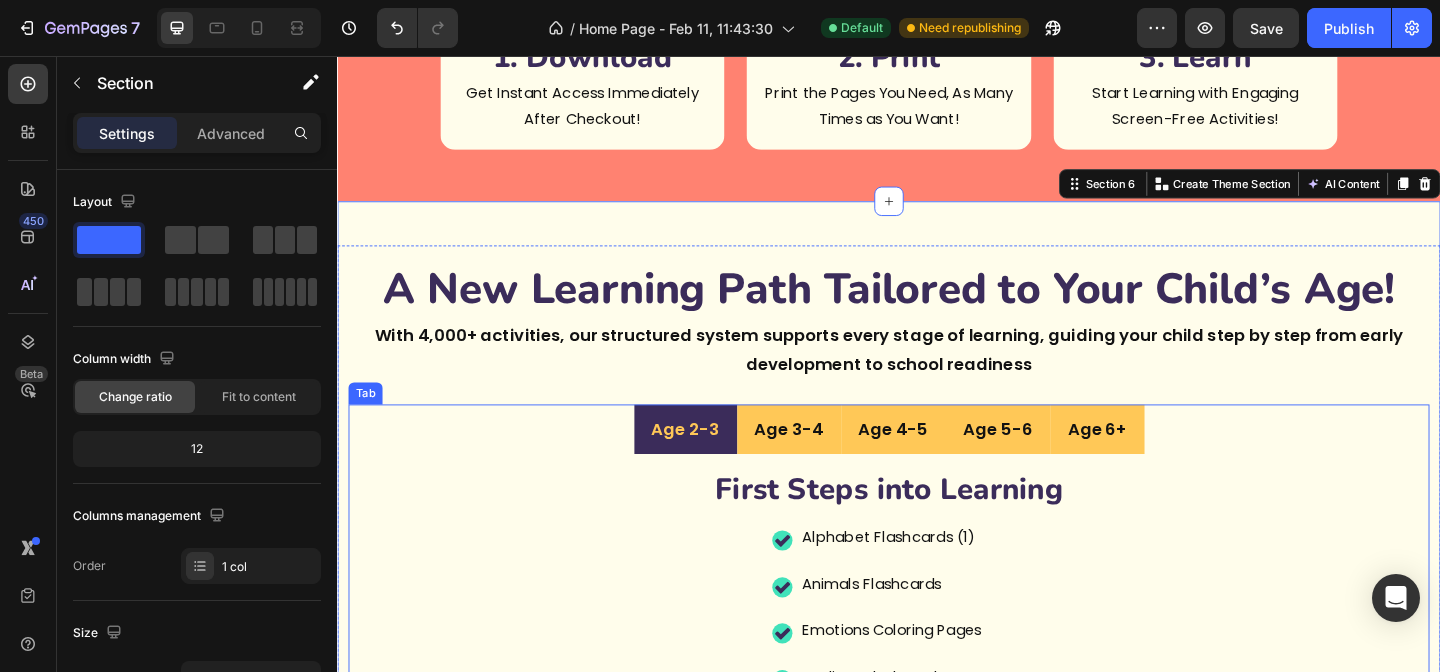 click on "First Steps into Learning" at bounding box center [937, 528] 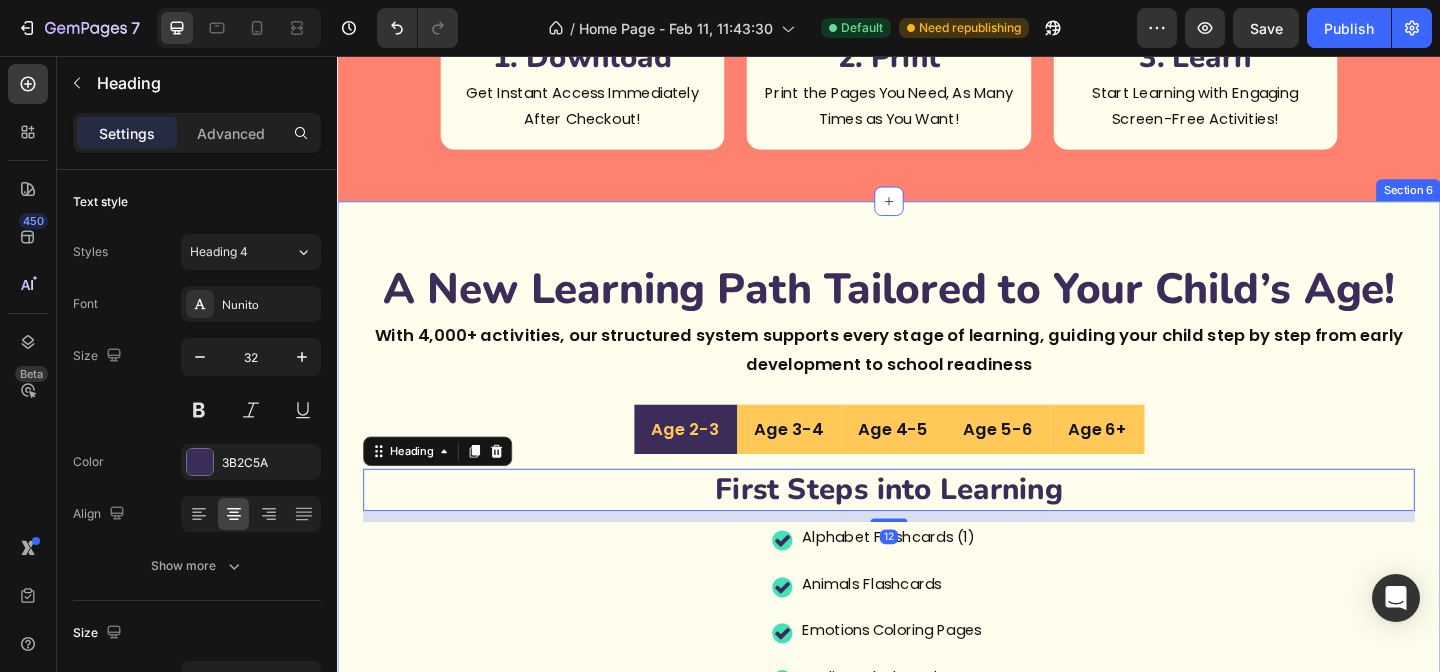 click on "A New Learning Path Tailored to Your Child’s Age! Heading With 4,000+ activities, our structured system supports every stage of learning, guiding your child step by step from early development to school readiness Text Block Age 2-3 Age 3-4 Age 4-5 Age 5-6 Age 6+ First Steps into Learning Heading 12 Alphabet Flashcards (1) Animals Flashcards Emotions Coloring Pages Feelings Flashcards Fruits Flashcards Human Body Flashcards Kids Scissors Activity Book Learn About Colours Numbers Flashcards 1-10 (1) Shapes Flashcard Solar System Flashcards Weather Flashcards Item List Early Skills & Discovery Heading 300+ Positive Affirmations for Kids Alphabet Flashcards (2) Animal Alphabet Flashcards Dot Marker Alphabet Find The Difference" at bounding box center (937, 733) 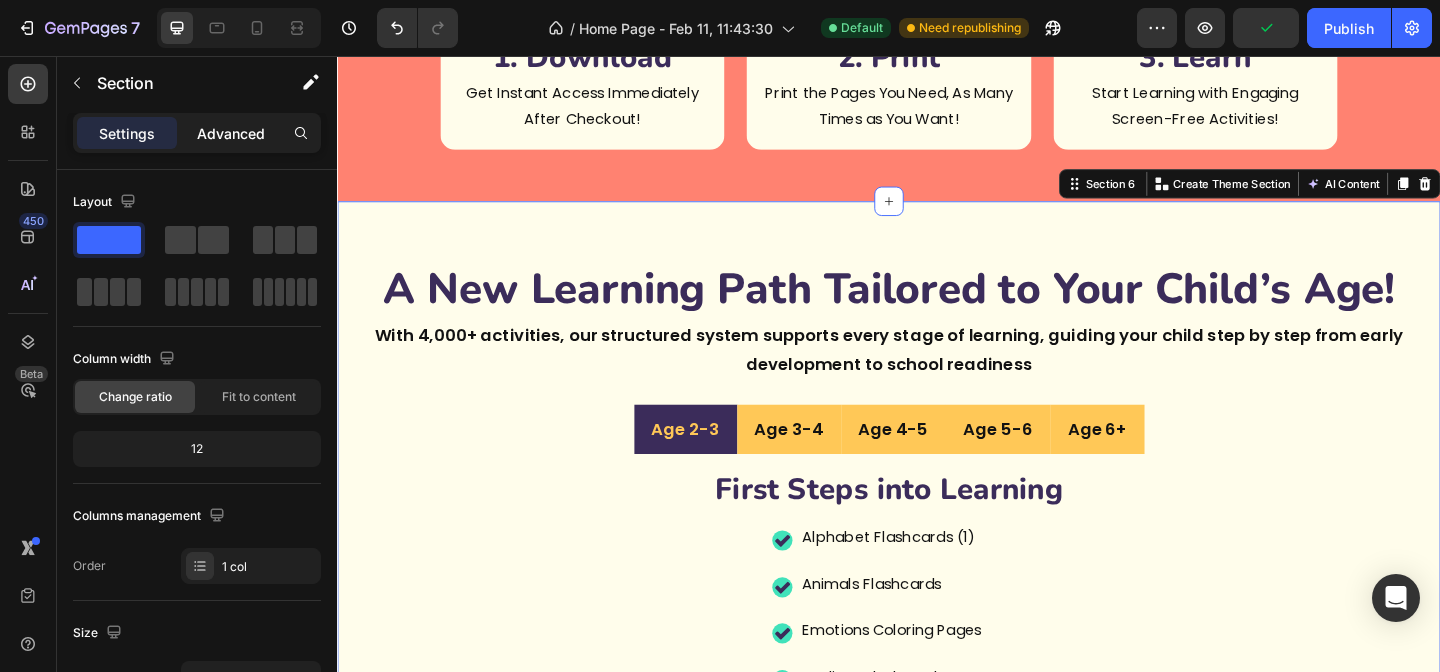 click on "Advanced" at bounding box center [231, 133] 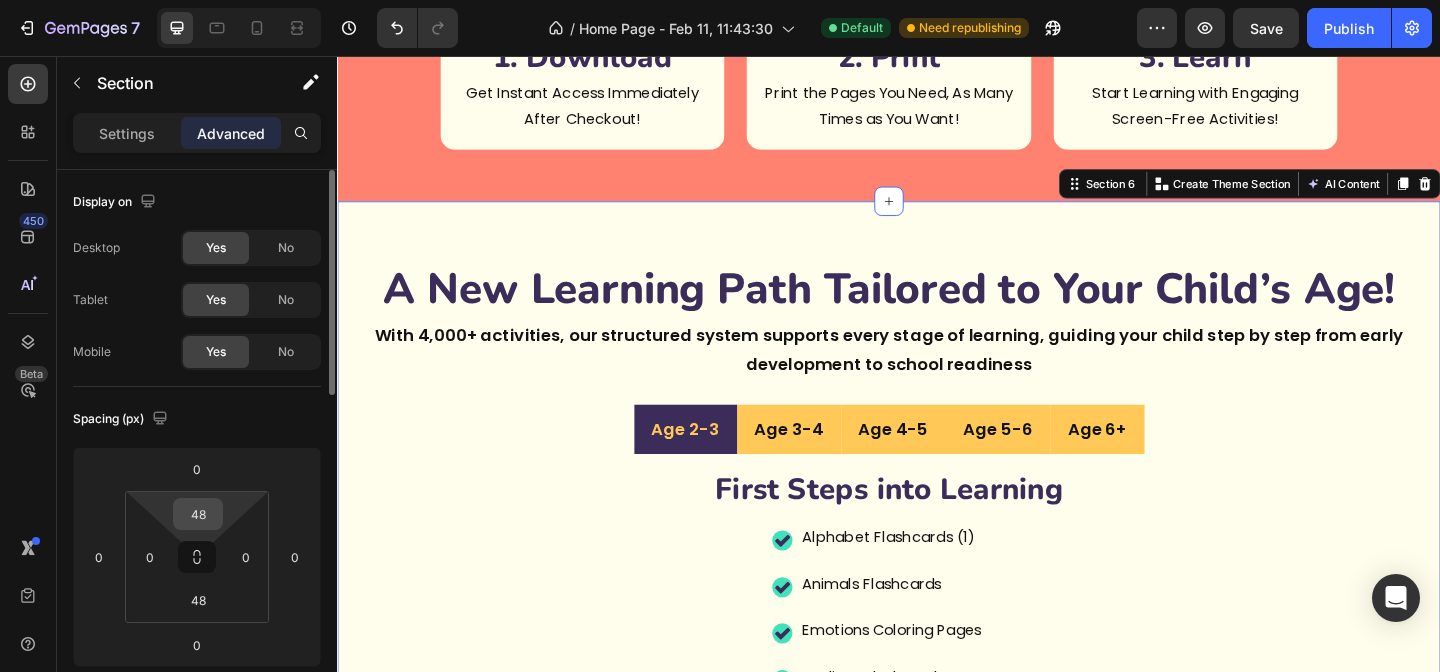 click on "48" at bounding box center (198, 514) 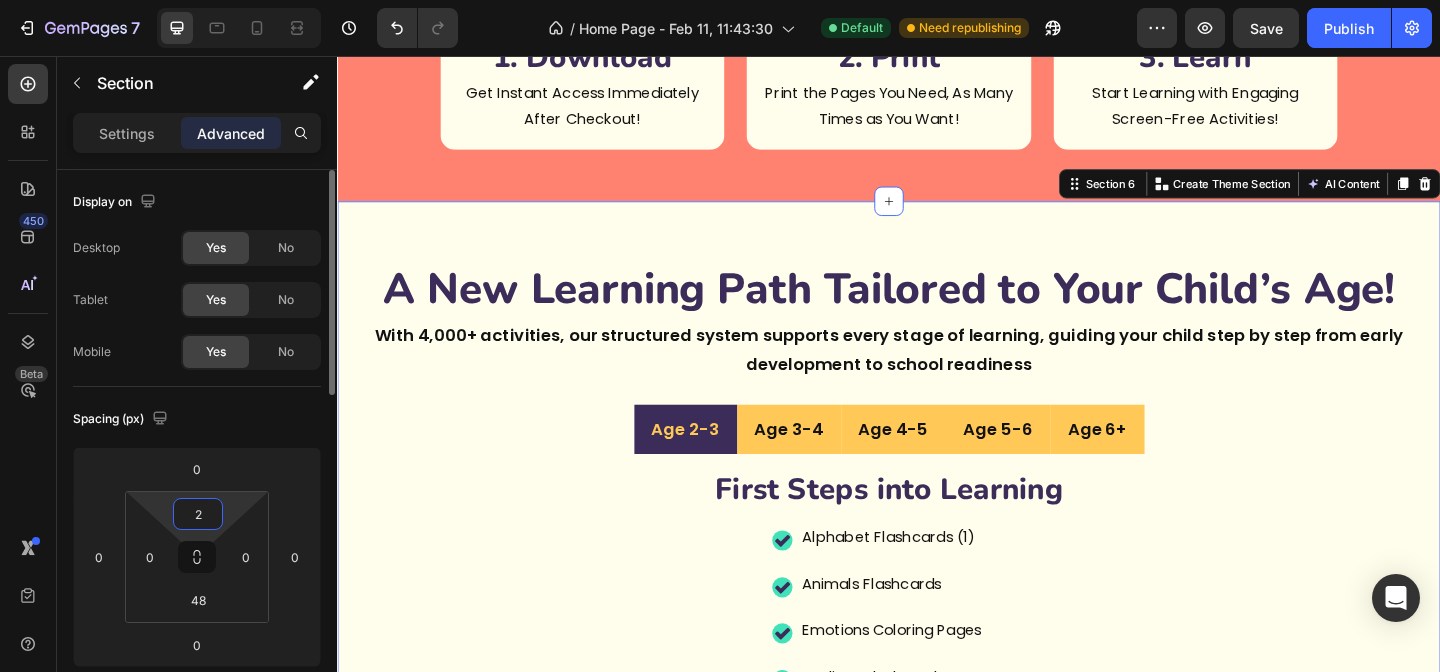 type on "20" 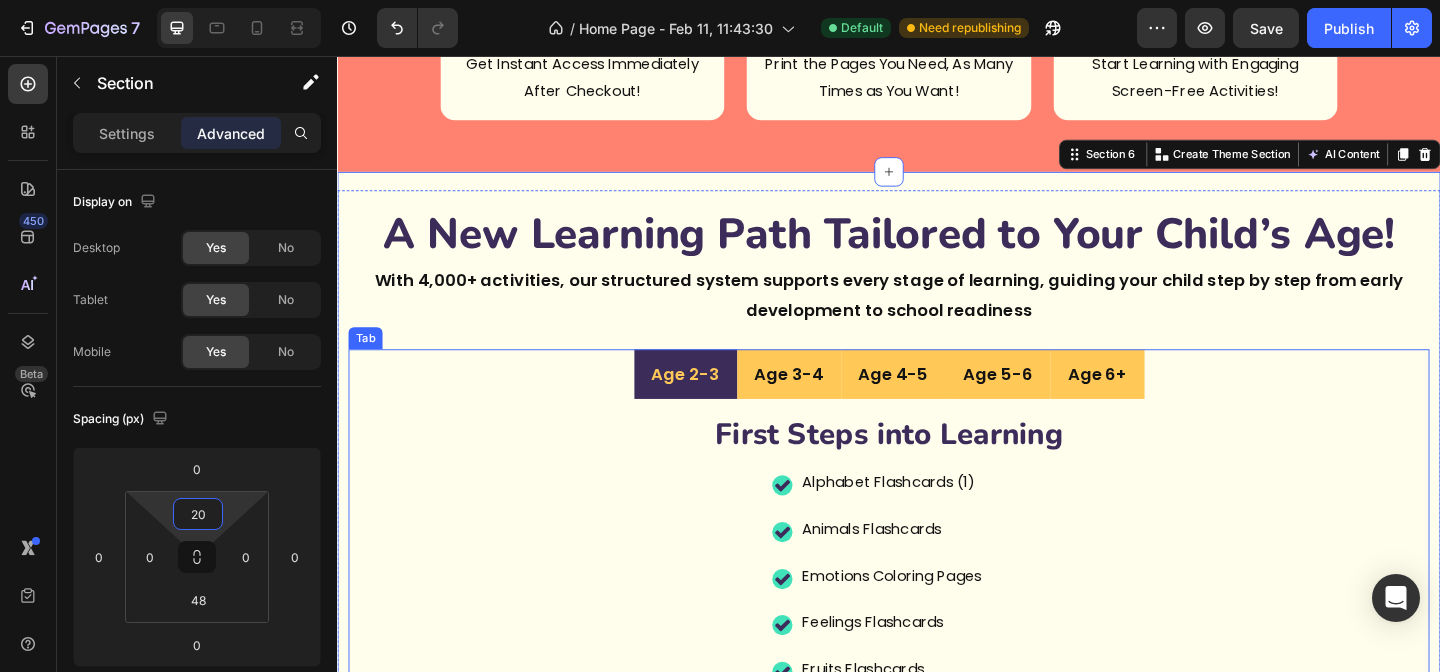 scroll, scrollTop: 3539, scrollLeft: 0, axis: vertical 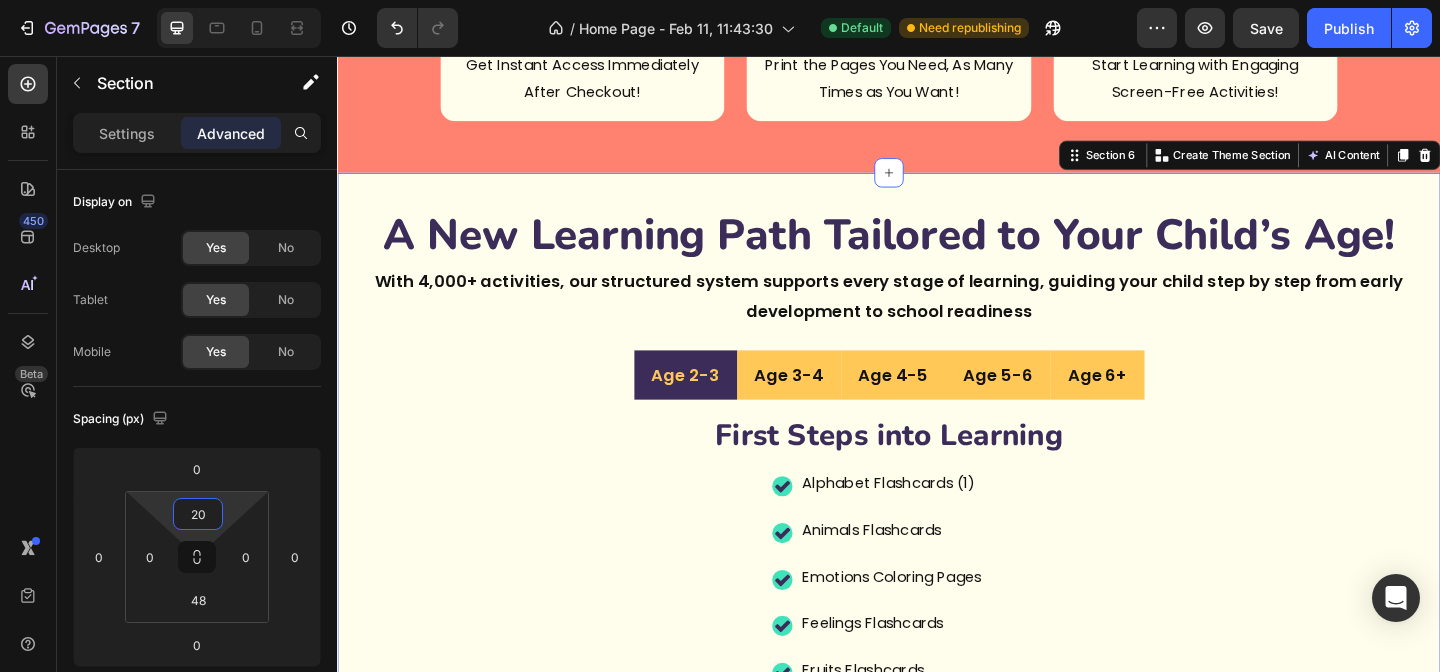 click on "Celebrate & Learn with Themed Activities! Heading Turn every holiday into a  fun learning adventure!  From Christmas to Halloween, these festive worksheets teach counting, letters, and creativity; keeping kids engaged and excited.  Perfect for home or classroom use! Text Block Celebrate & Learn with Themed Activities! Heading Image Row                Title Line The Perfect Tools for a Well-Organized Learning Routine! Heading Effortlessly manage homeschooling, lessons, and playtime. With parent-friendly planners and engaging kids' journals, this bundle helps create a smooth, productive, and fun  learning routine for the whole family! Text Block The Perfect Tools for a Well-Organized Learning Routine! Heading Effortlessly manage homeschooling, lessons, and playtime. With parent-friendly planners and engaging kids' journals, this bundle helps create a smooth, productive, and fun learning routine for the whole family! Text Block Image 50+  Fun & Engaging Pages for Kids to Learn, Create, and Express Themselves!" at bounding box center [937, -599] 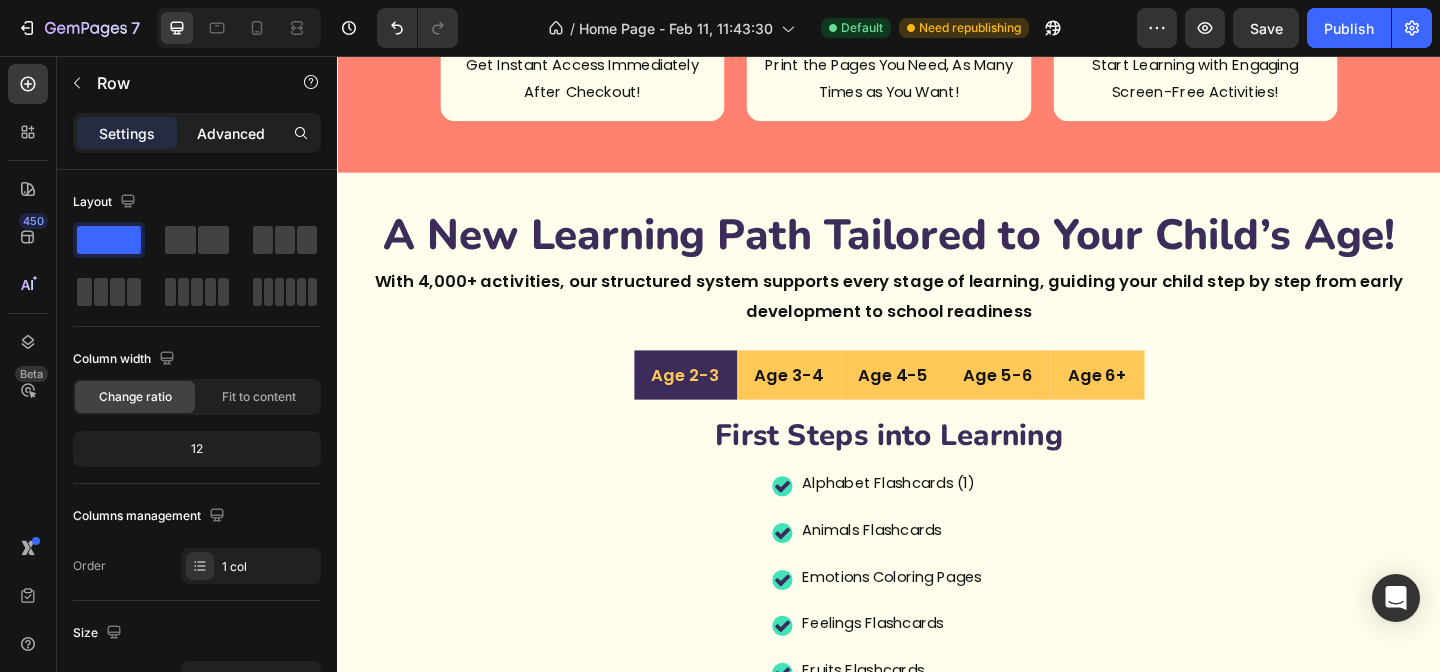 click on "Advanced" at bounding box center (231, 133) 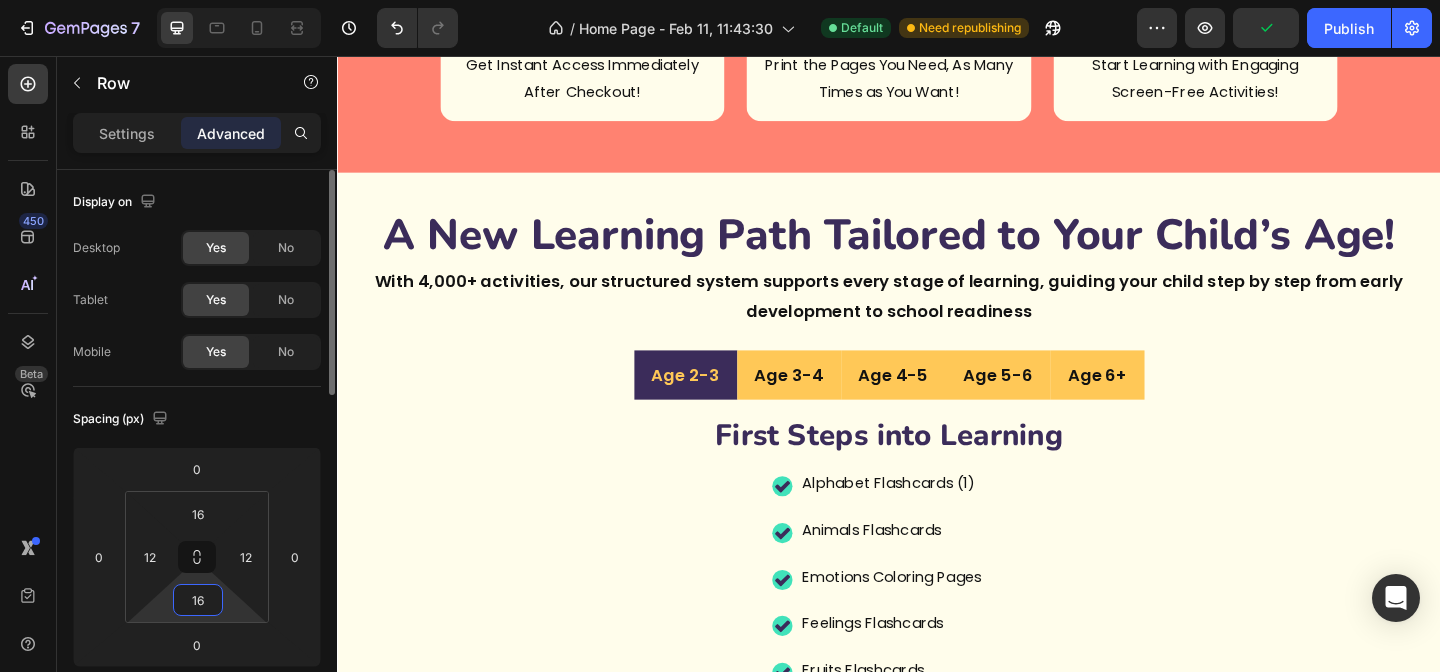 click on "16" at bounding box center (198, 600) 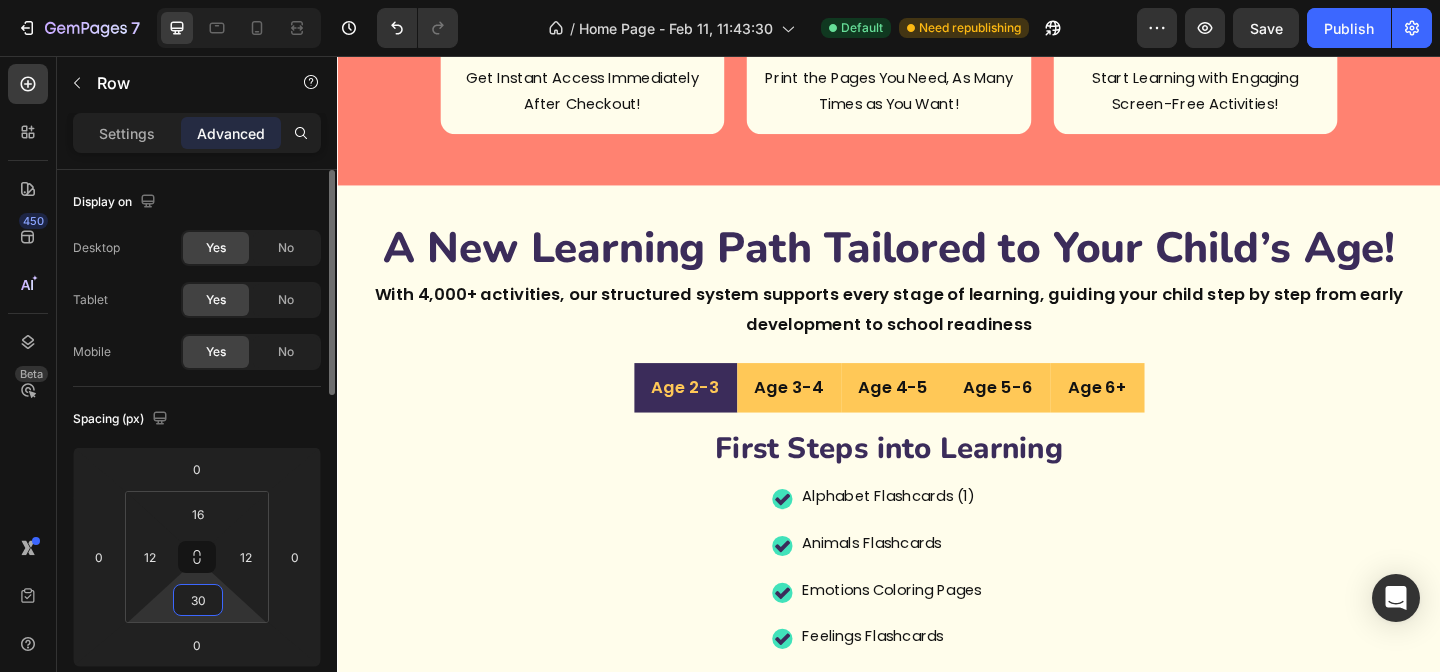 type on "3" 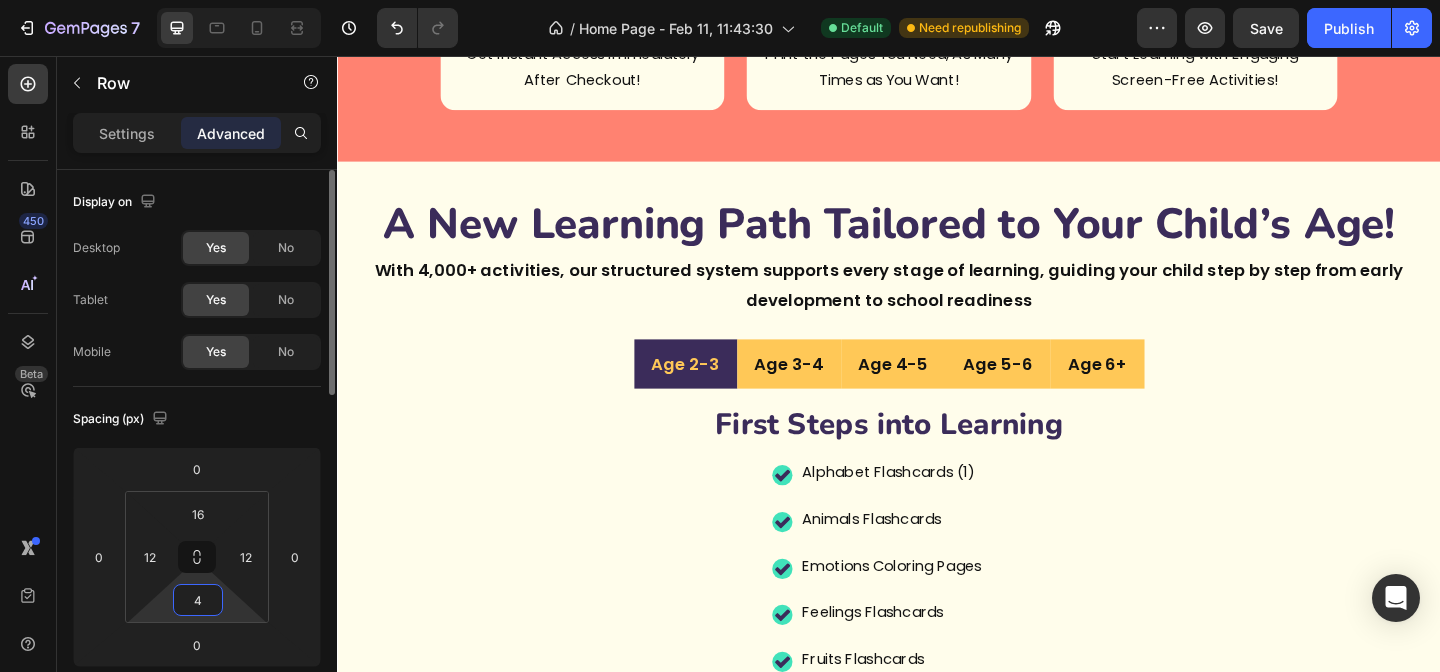 type on "48" 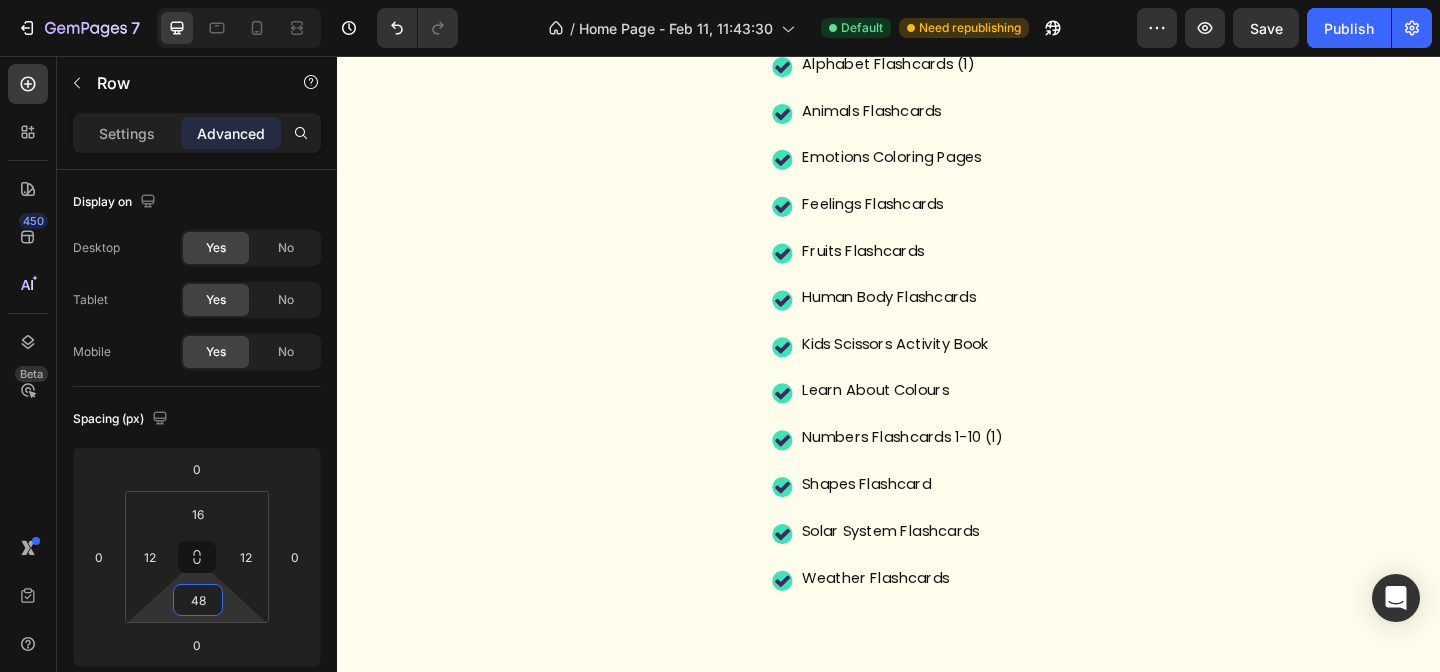 scroll, scrollTop: 4731, scrollLeft: 0, axis: vertical 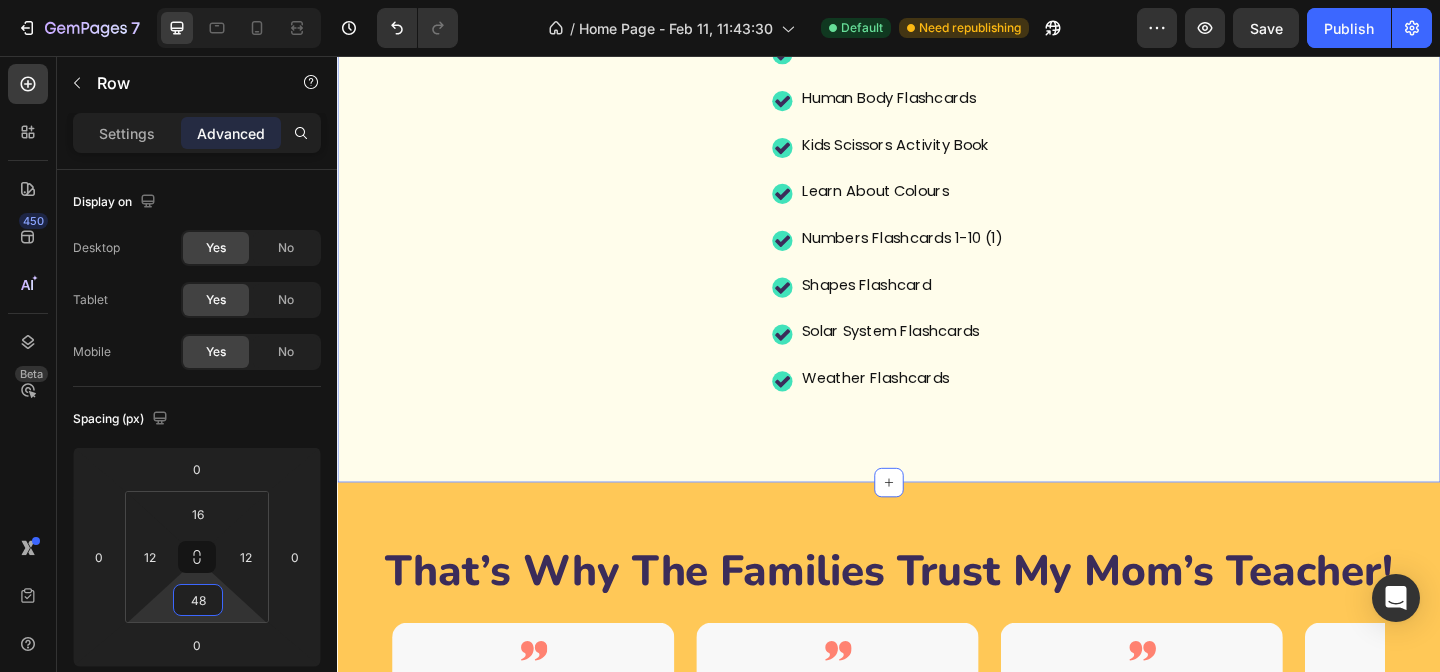 click on "A New Learning Path Tailored to Your Child’s Age! Heading With 4,000+ activities, our structured system supports every stage of learning, guiding your child step by step from early development to school readiness Text Block Age 2-3 Age 3-4 Age 4-5 Age 5-6 Age 6+ First Steps into Learning Heading
Alphabet Flashcards (1)
Animals Flashcards
Emotions Coloring Pages
Feelings Flashcards
Fruits Flashcards
Human Body Flashcards
Kids Scissors Activity Book
Learn About Colours
Numbers Flashcards 1-10 (1)
Shapes Flashcard
Solar System Flashcards
Weather Flashcards Item List Early Skills & Discovery Heading
300+ Positive Affirmations for Kids
Alphabet Flashcards (2)
Animal Alphabet Flashcards
Dot Marker Alphabet
Find The Difference
Tab" at bounding box center (937, 15) 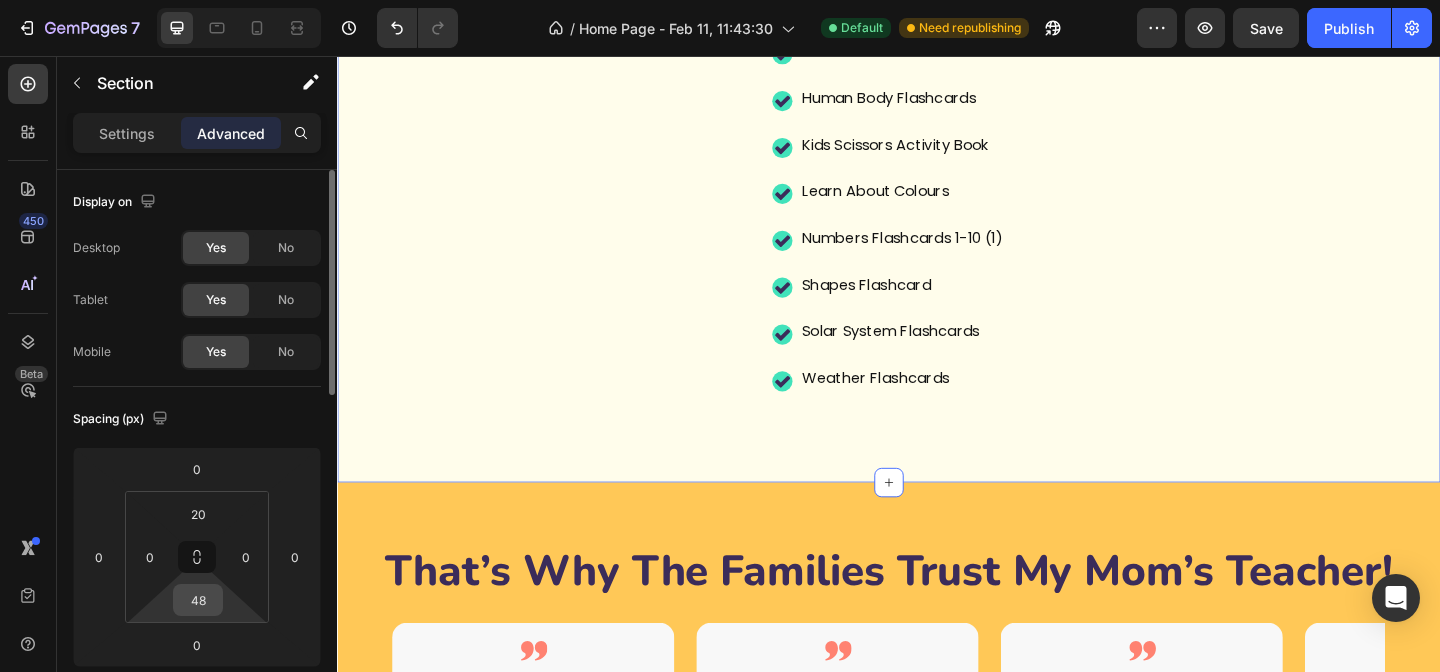 click on "48" at bounding box center (198, 600) 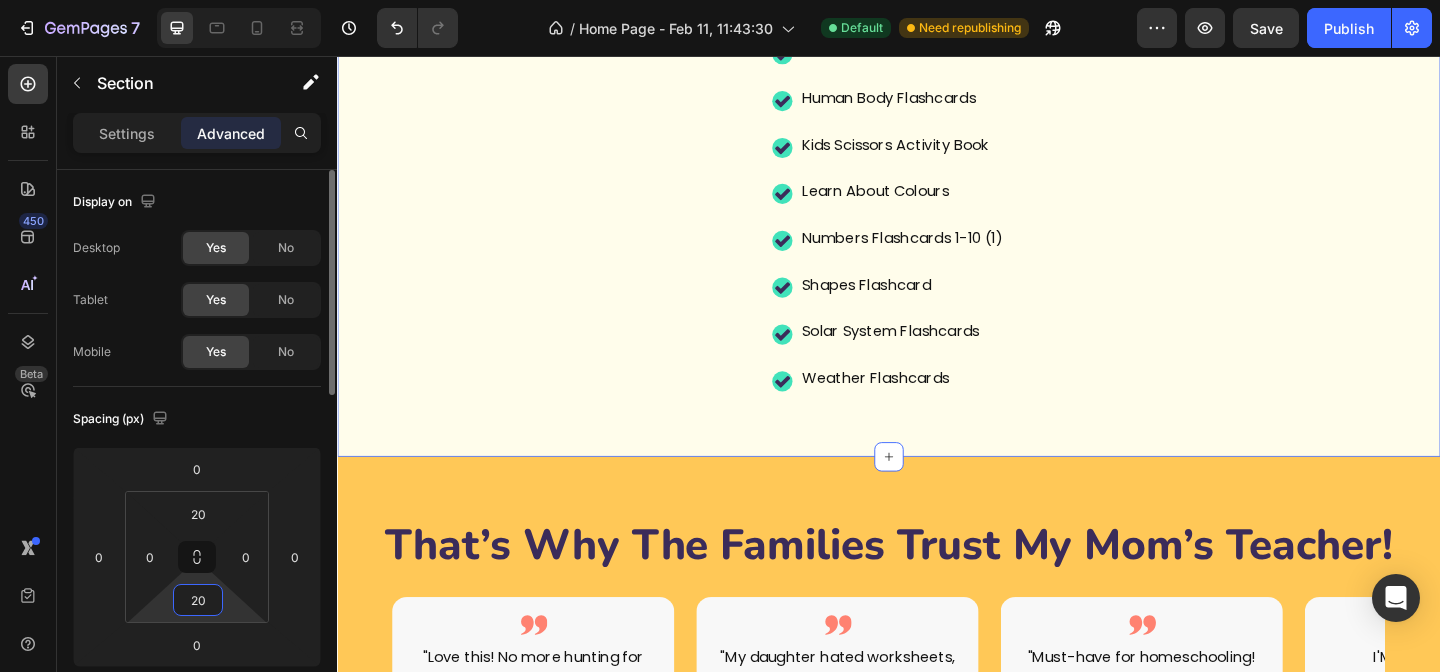 type on "2" 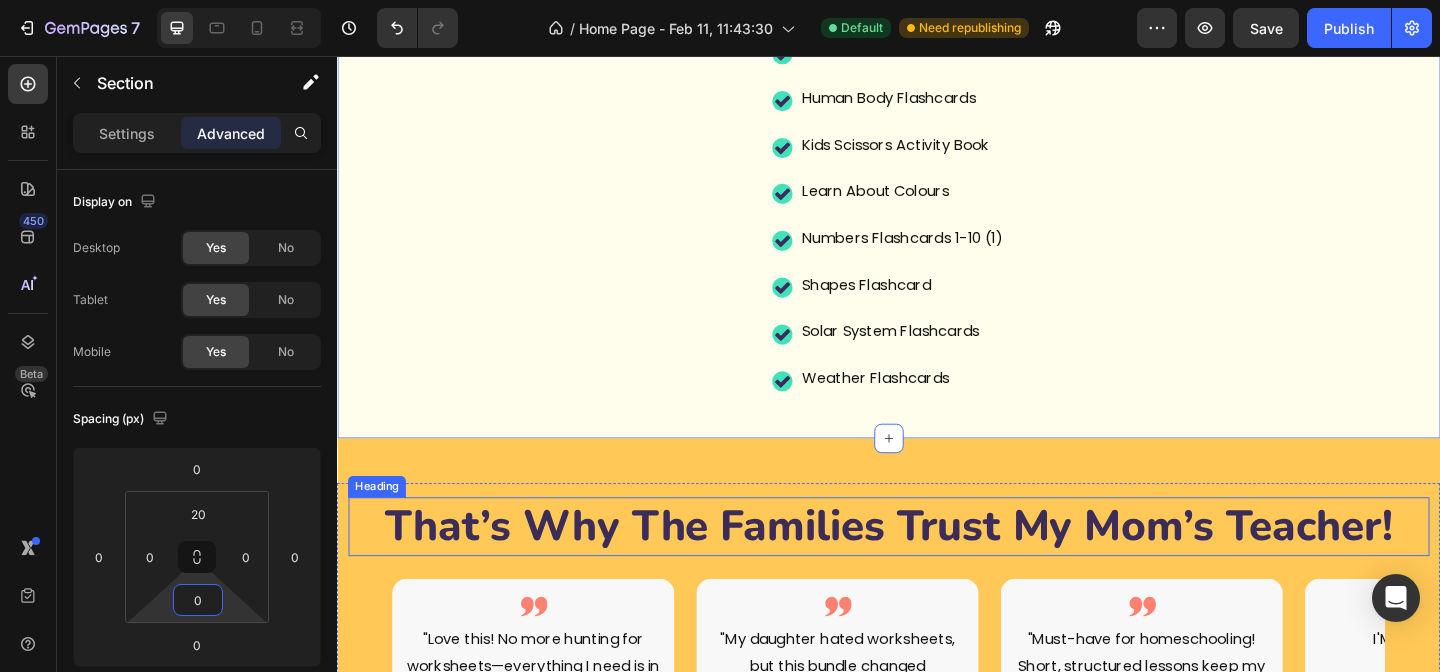 type on "0" 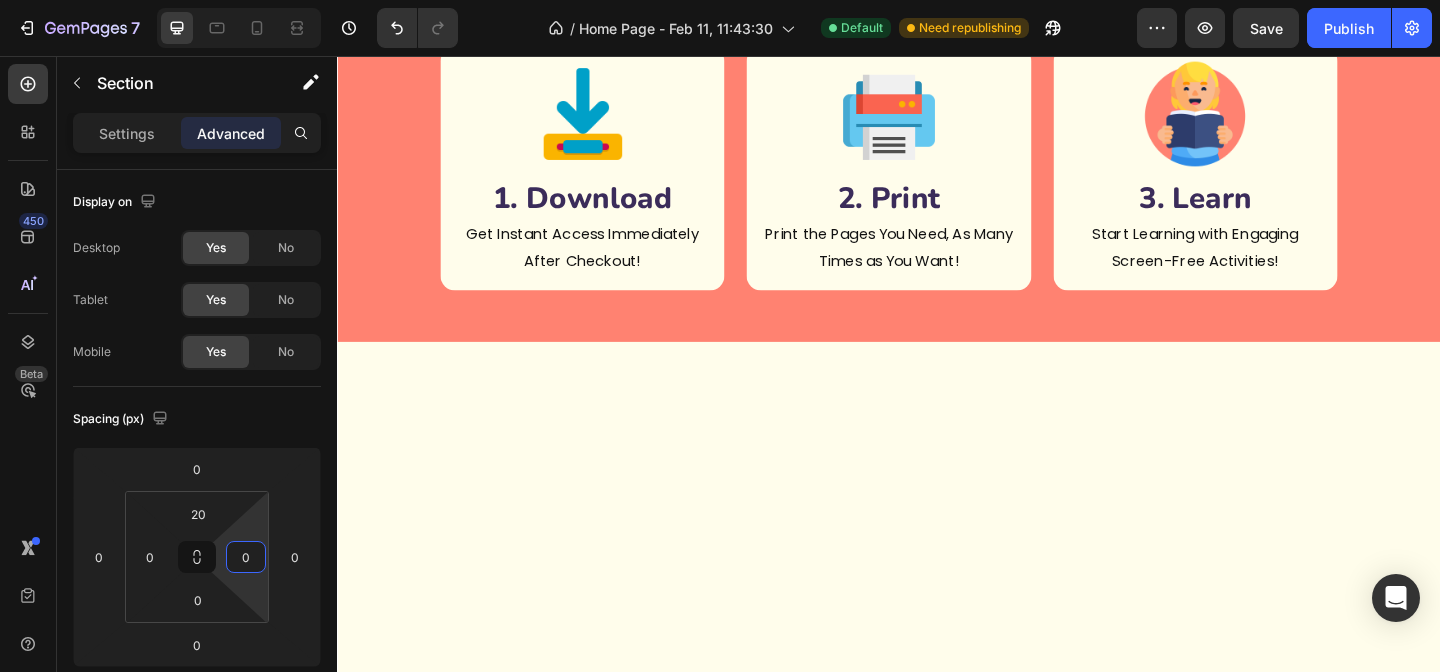 scroll, scrollTop: 3147, scrollLeft: 0, axis: vertical 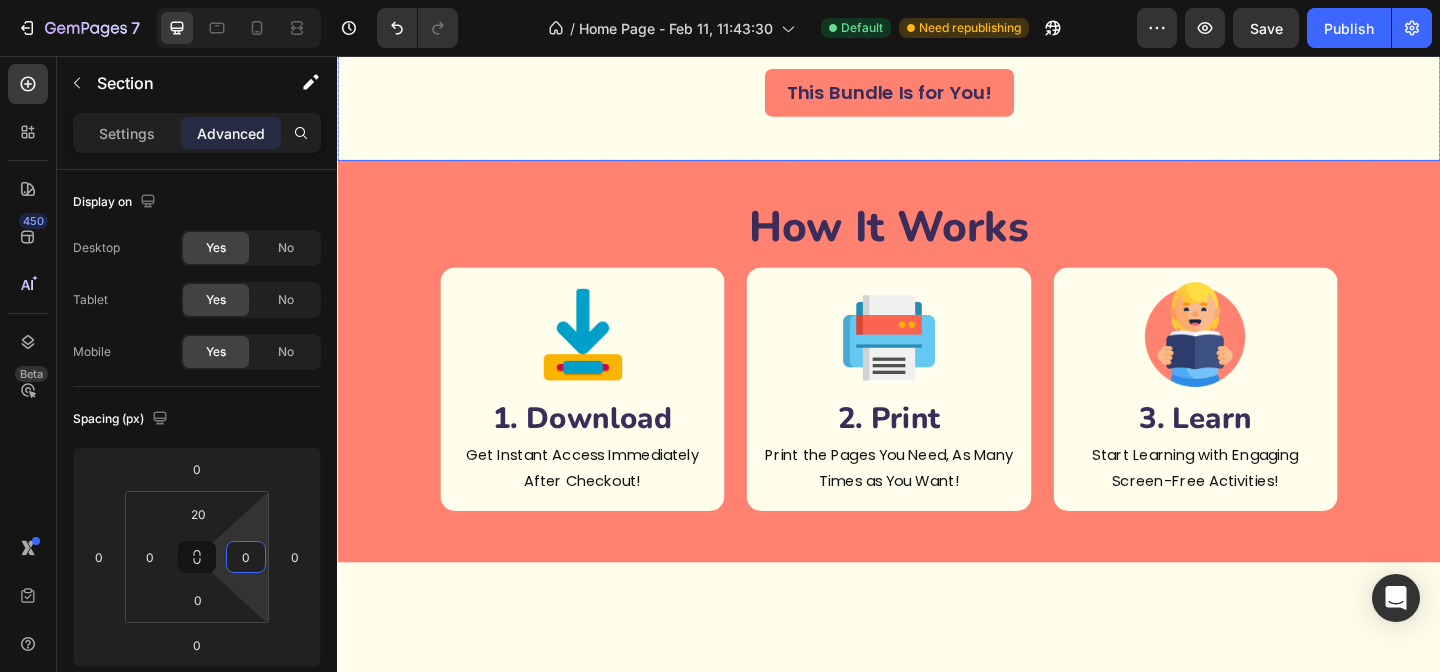 click on "Celebrate & Learn with Themed Activities! Heading Turn every holiday into a  fun learning adventure!  From Christmas to Halloween, these festive worksheets teach counting, letters, and creativity; keeping kids engaged and excited.  Perfect for home or classroom use! Text Block Celebrate & Learn with Themed Activities! Heading Image Row                Title Line The Perfect Tools for a Well-Organized Learning Routine! Heading Effortlessly manage homeschooling, lessons, and playtime. With parent-friendly planners and engaging kids' journals, this bundle helps create a smooth, productive, and fun  learning routine for the whole family! Text Block The Perfect Tools for a Well-Organized Learning Routine! Heading Effortlessly manage homeschooling, lessons, and playtime. With parent-friendly planners and engaging kids' journals, this bundle helps create a smooth, productive, and fun learning routine for the whole family! Text Block Image 50+  Fun & Engaging Pages for Kids to Learn, Create, and Express Themselves!" at bounding box center (937, -207) 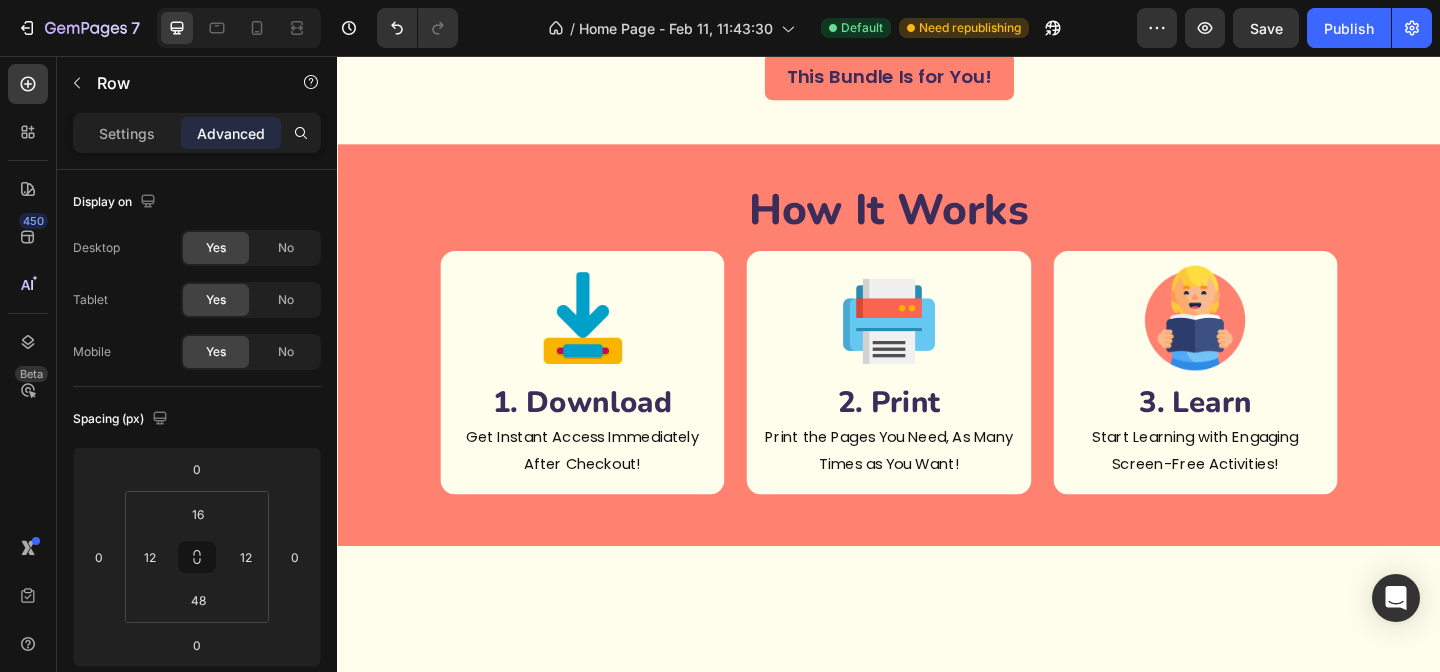 scroll, scrollTop: 3755, scrollLeft: 0, axis: vertical 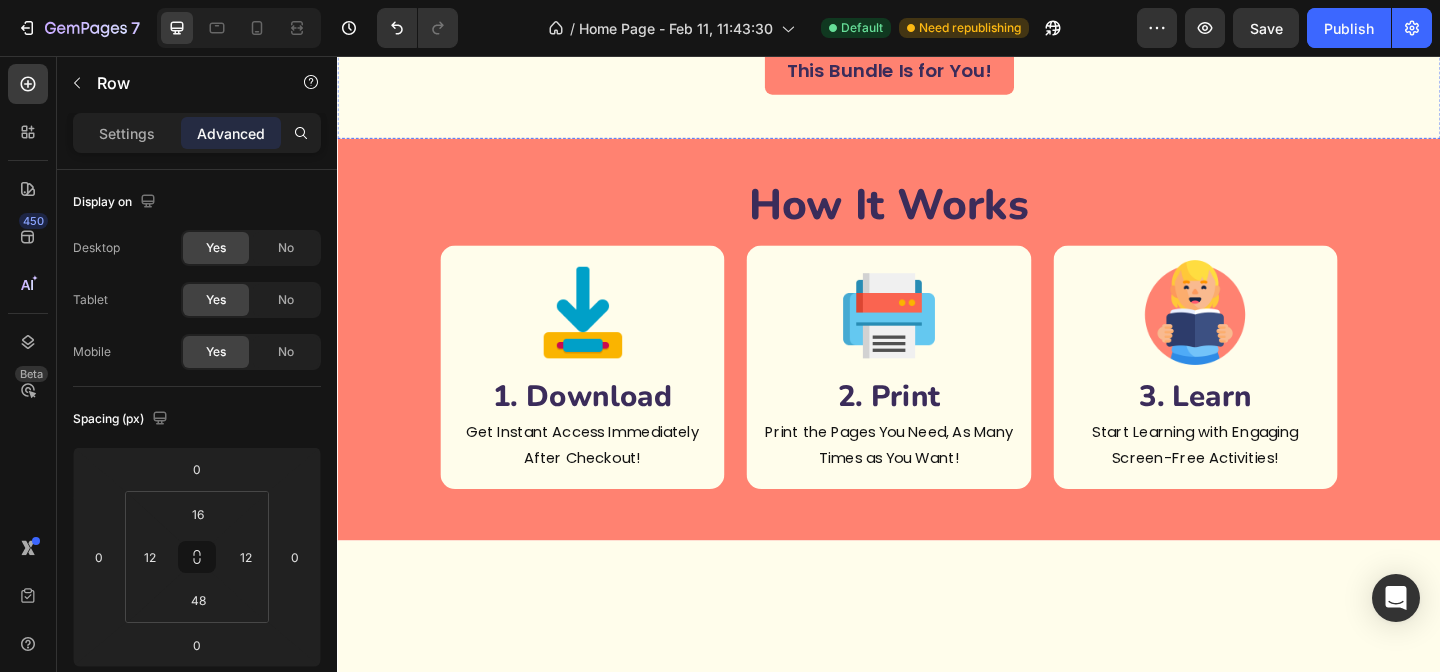 click on "The Perfect Tools for a Well-Organized Learning Routine! Heading Effortlessly manage homeschooling, lessons, and playtime. With parent-friendly planners and engaging kids' journals, this bundle helps create a smooth, productive, and fun learning routine for the whole family! Text Block" at bounding box center (937, -147) 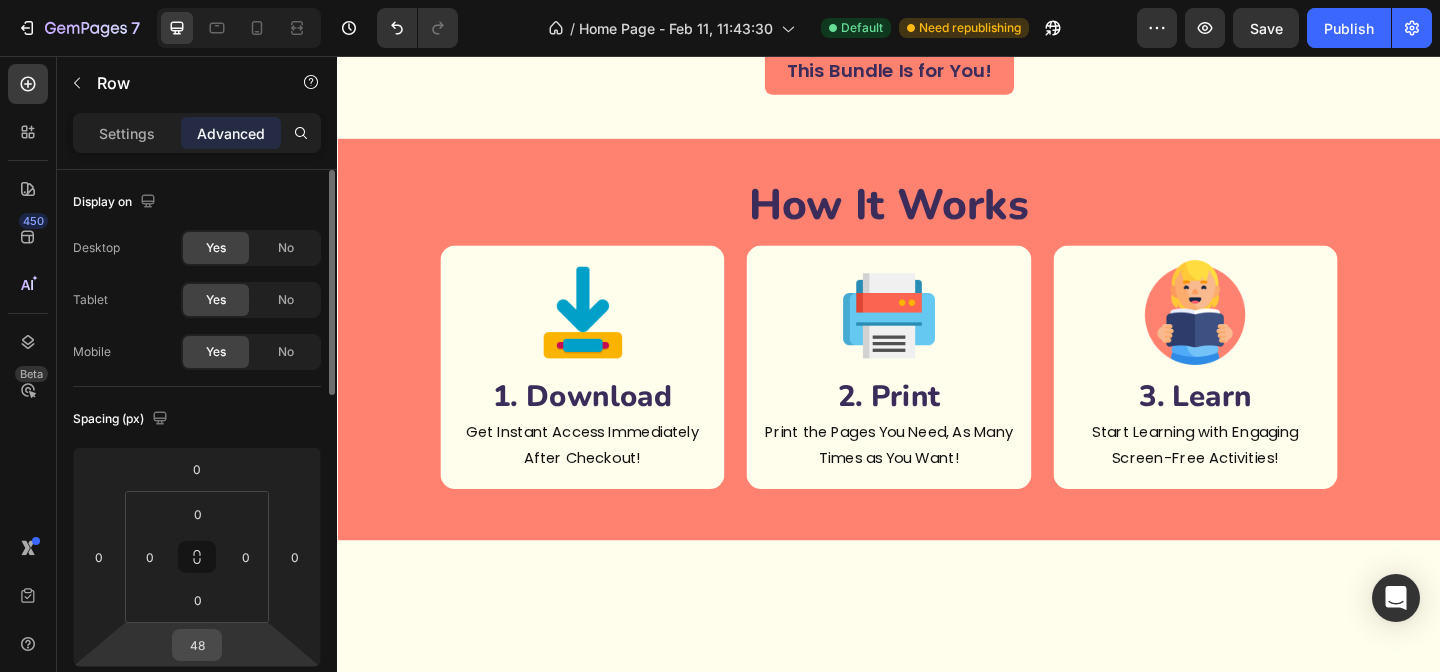 drag, startPoint x: 194, startPoint y: 646, endPoint x: 209, endPoint y: 647, distance: 15.033297 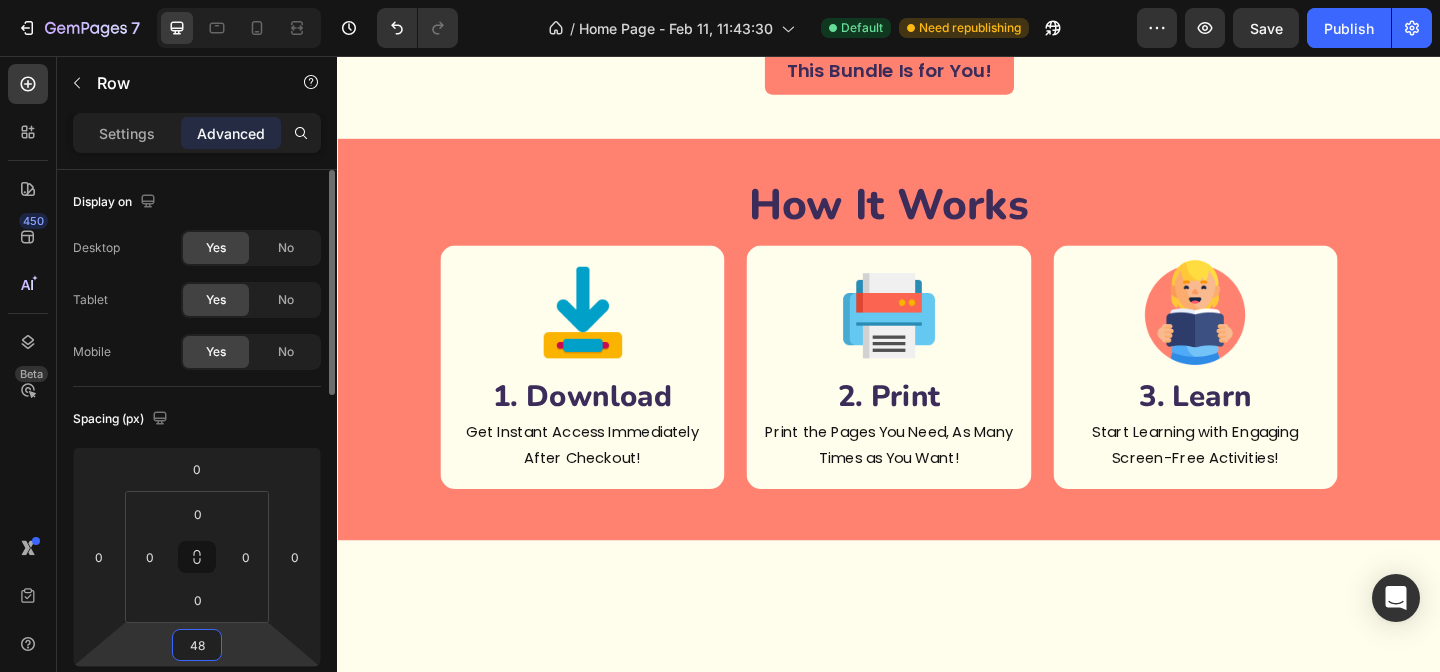 drag, startPoint x: 208, startPoint y: 647, endPoint x: 183, endPoint y: 640, distance: 25.96151 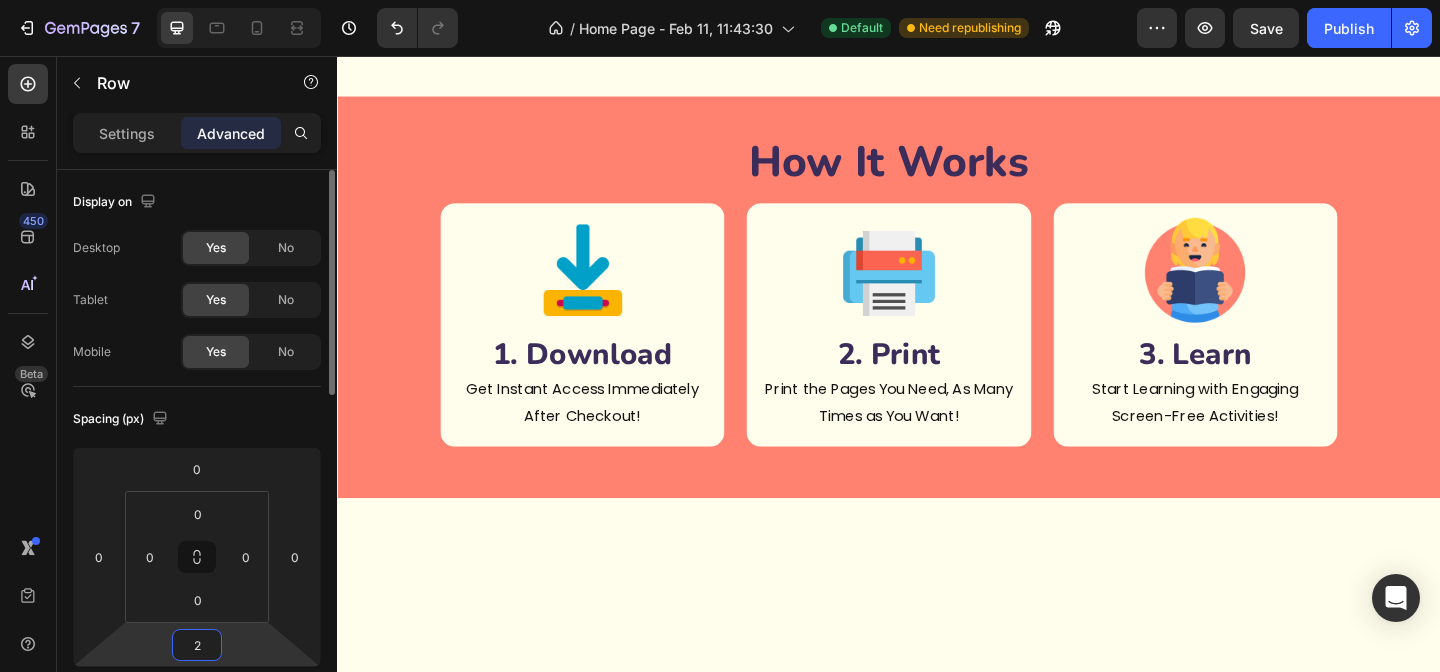 type on "20" 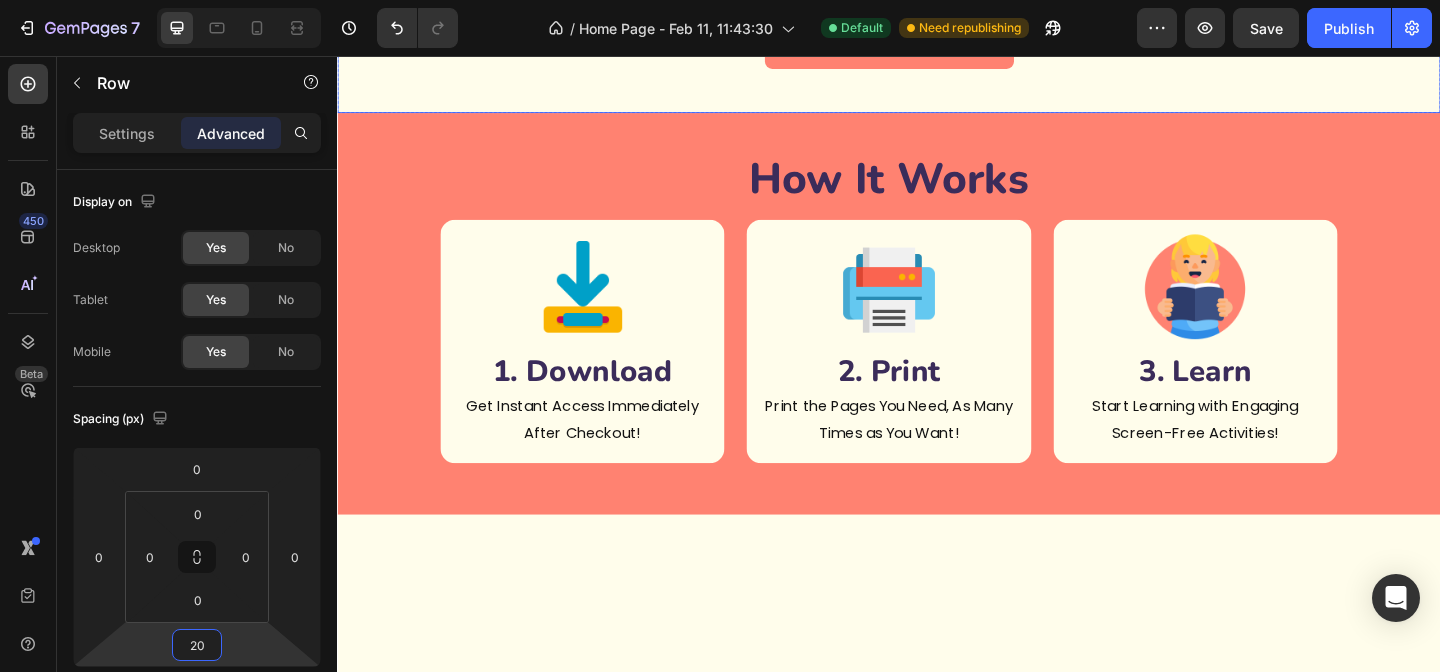 click on "Celebrate & Learn with Themed Activities! Heading Turn every holiday into a  fun learning adventure!  From Christmas to Halloween, these festive worksheets teach counting, letters, and creativity; keeping kids engaged and excited.  Perfect for home or classroom use! Text Block Celebrate & Learn with Themed Activities! Heading Image Row                Title Line The Perfect Tools for a Well-Organized Learning Routine! Heading Effortlessly manage homeschooling, lessons, and playtime. With parent-friendly planners and engaging kids' journals, this bundle helps create a smooth, productive, and fun  learning routine for the whole family! Text Block The Perfect Tools for a Well-Organized Learning Routine! Heading Effortlessly manage homeschooling, lessons, and playtime. With parent-friendly planners and engaging kids' journals, this bundle helps create a smooth, productive, and fun learning routine for the whole family! Text Block Image 50+  Fun & Engaging Pages for Kids to Learn, Create, and Express Themselves!" at bounding box center (937, -230) 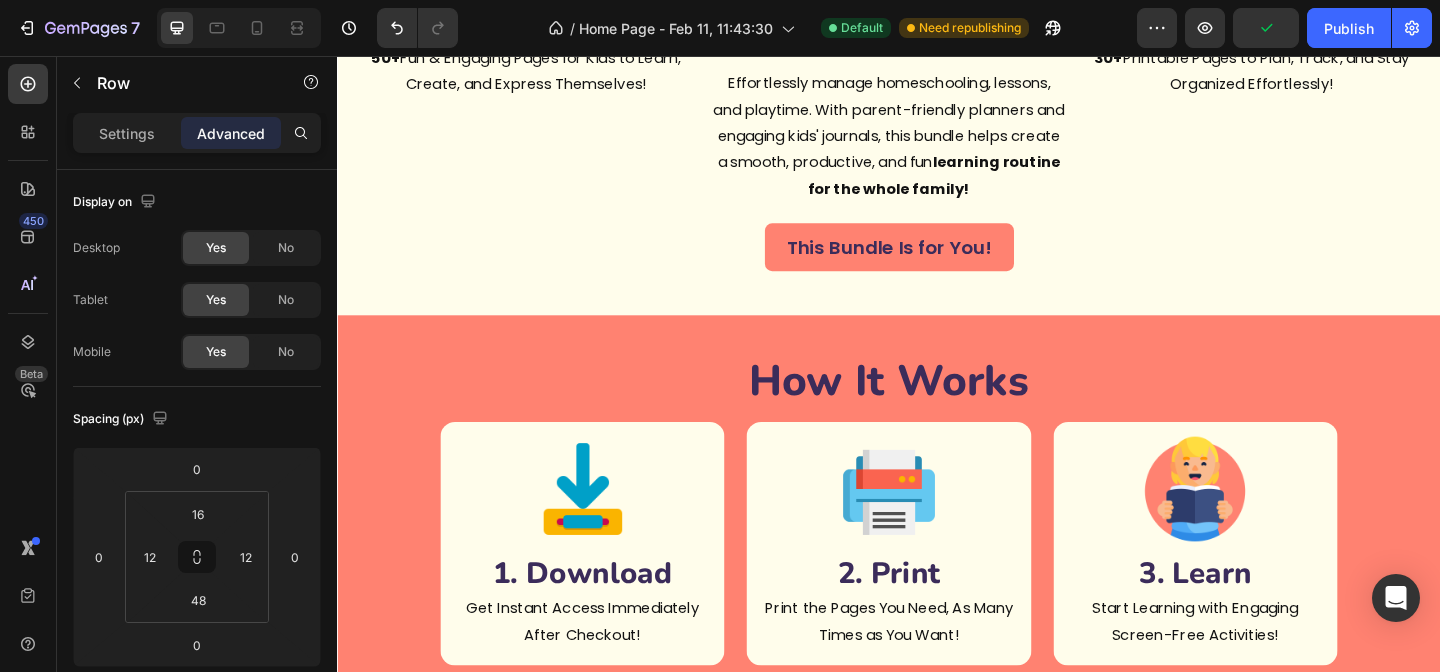 scroll, scrollTop: 3934, scrollLeft: 0, axis: vertical 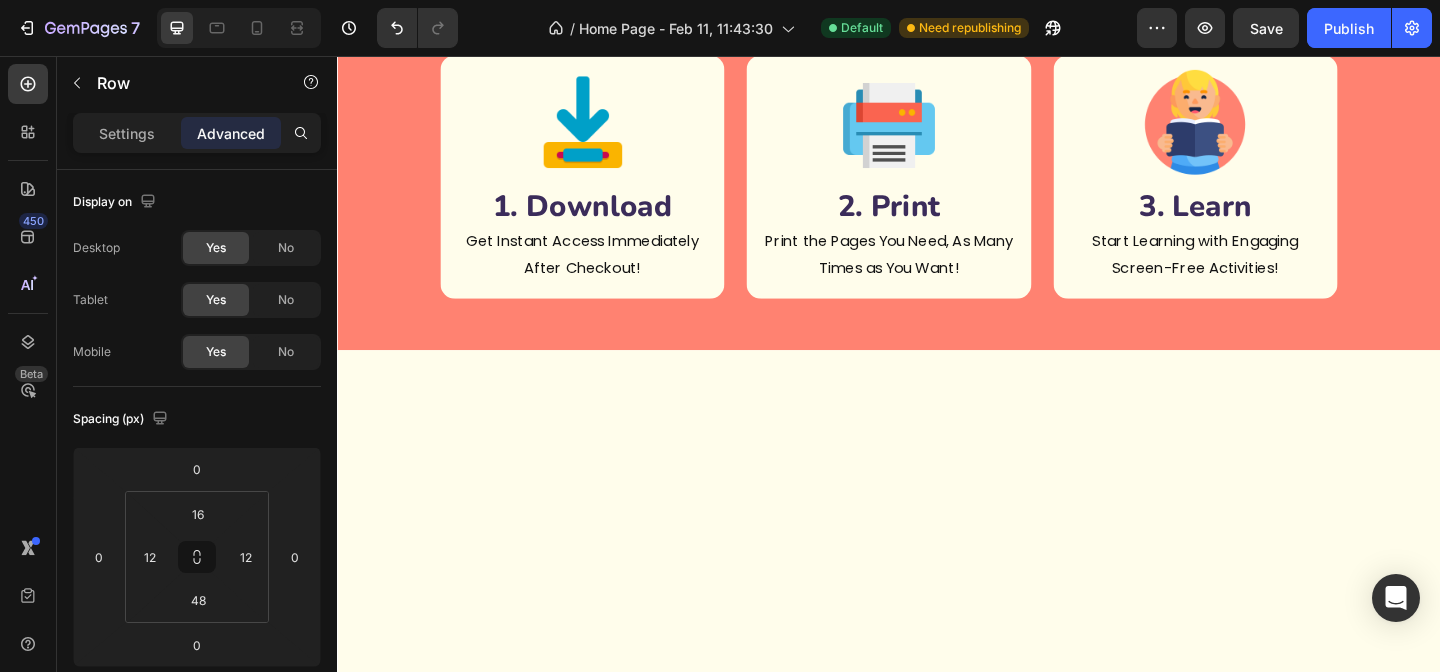 click on "The Perfect Tools for a Well-Organized Learning Routine! Heading Effortlessly manage homeschooling, lessons, and playtime. With parent-friendly planners and engaging kids' journals, this bundle helps create a smooth, productive, and fun learning routine for the whole family! Text Block" at bounding box center [937, -326] 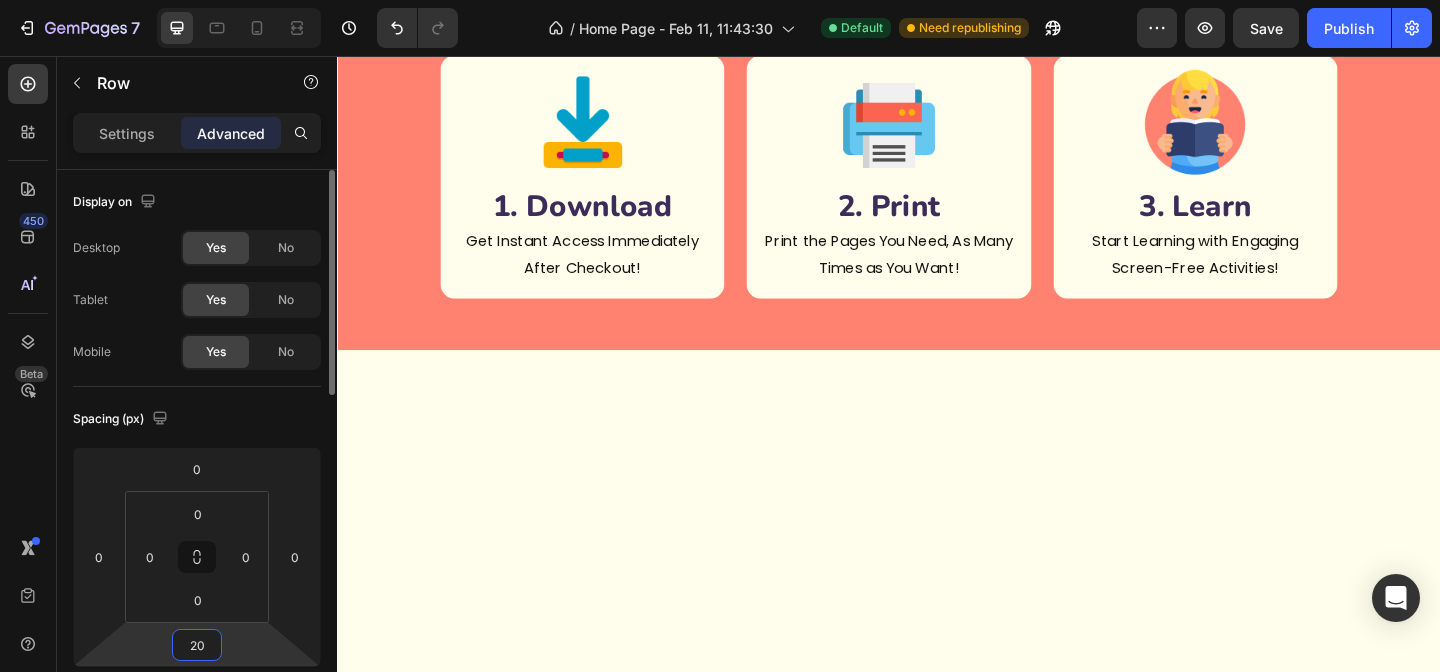 click on "20" at bounding box center (197, 645) 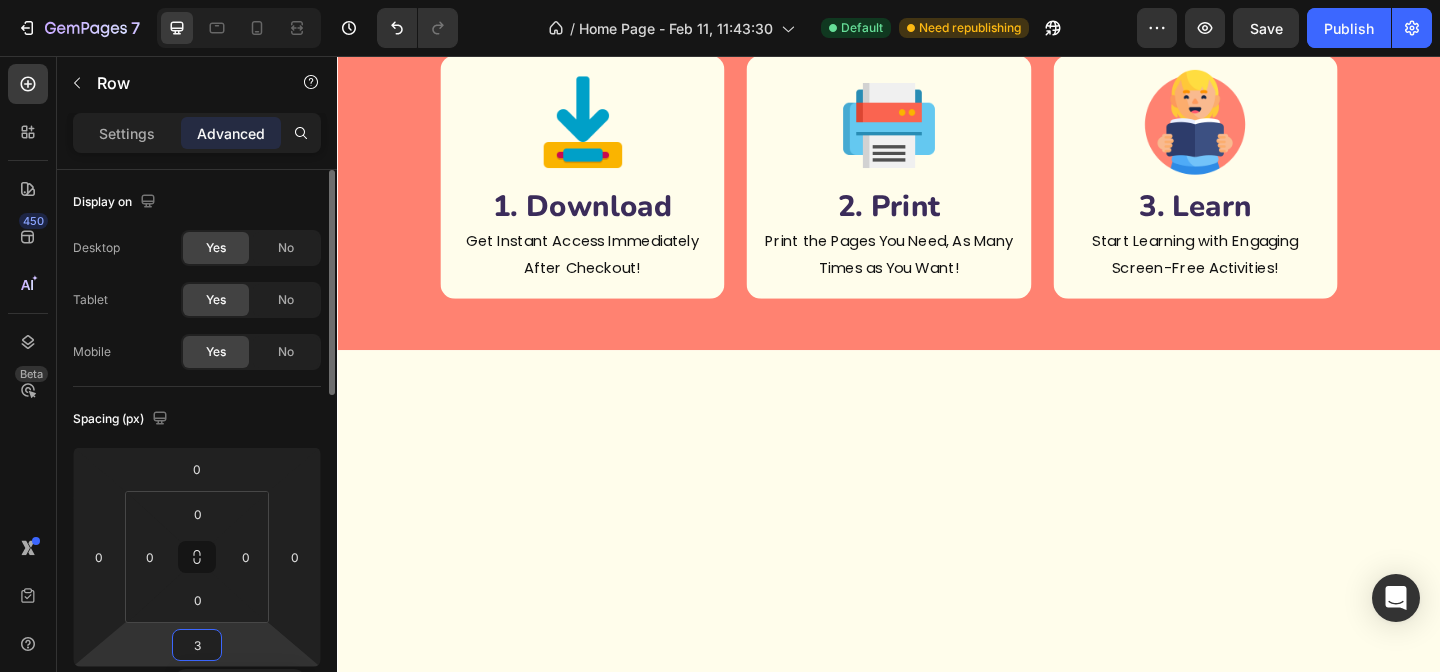 type on "30" 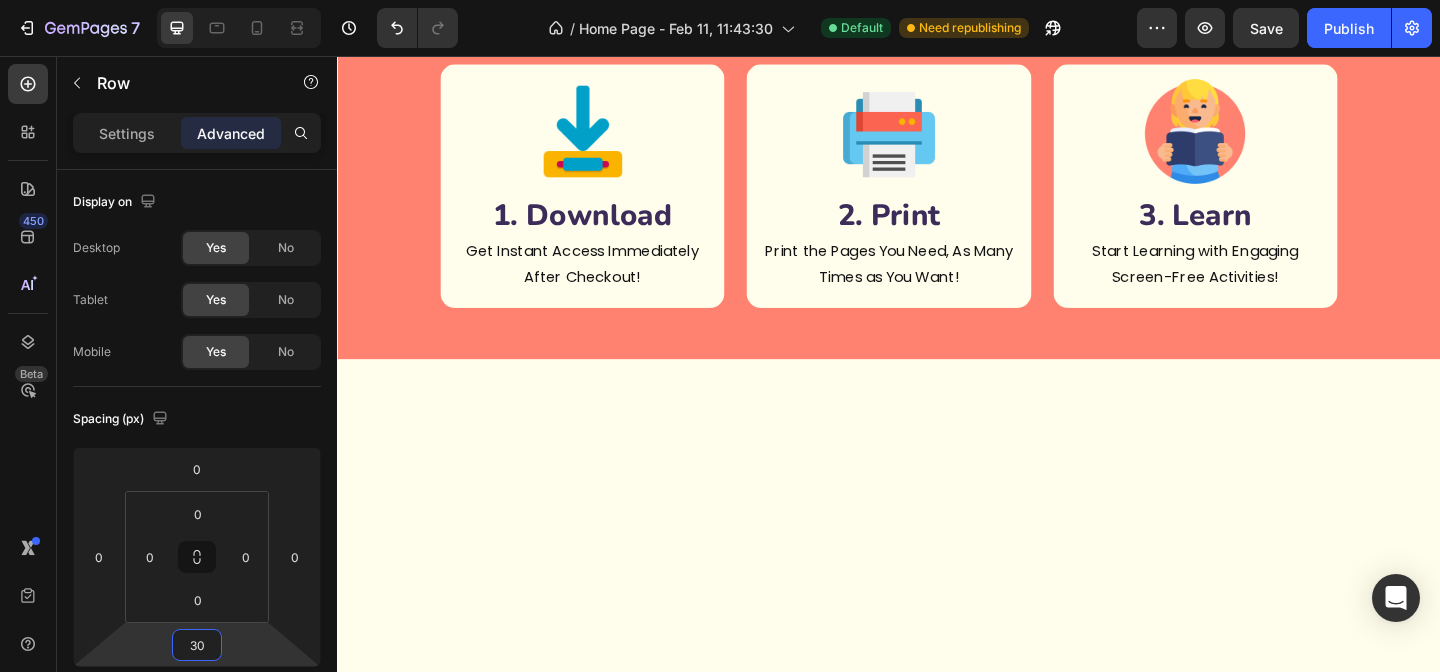 click on "This Bundle Is for You! Button" at bounding box center [937, -125] 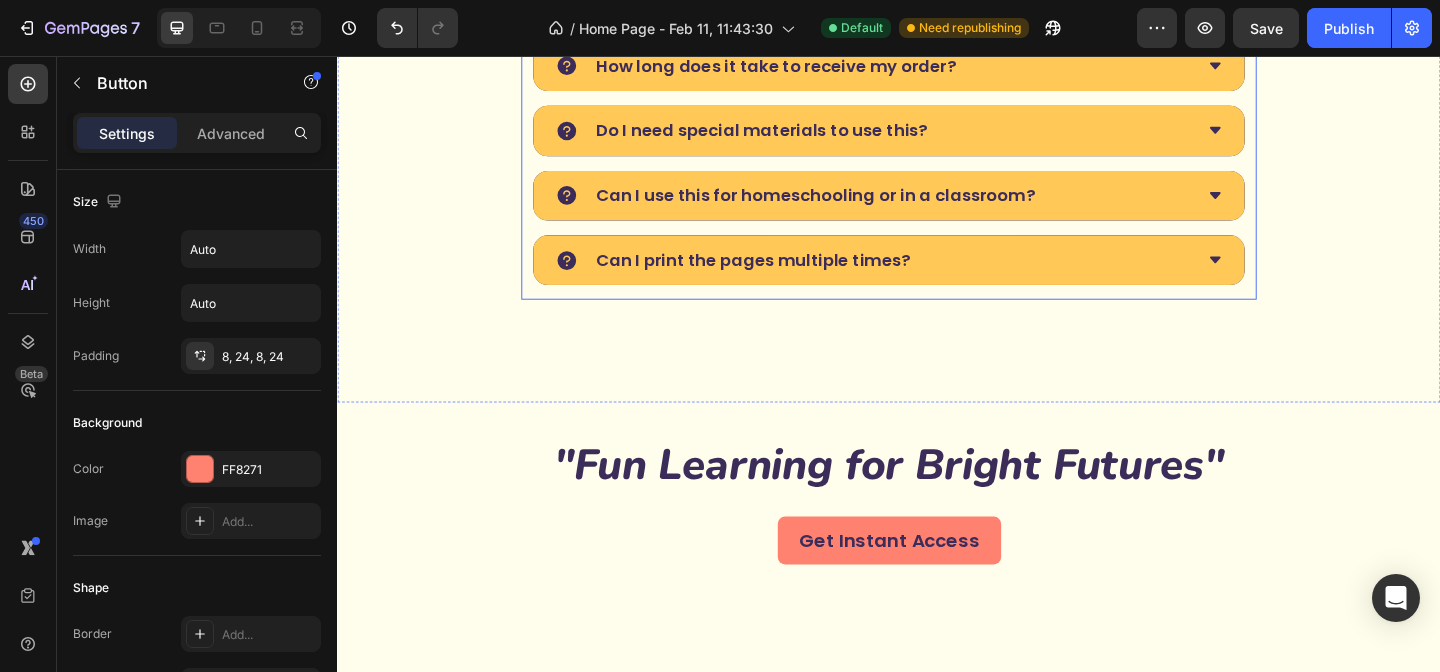 scroll, scrollTop: 8259, scrollLeft: 0, axis: vertical 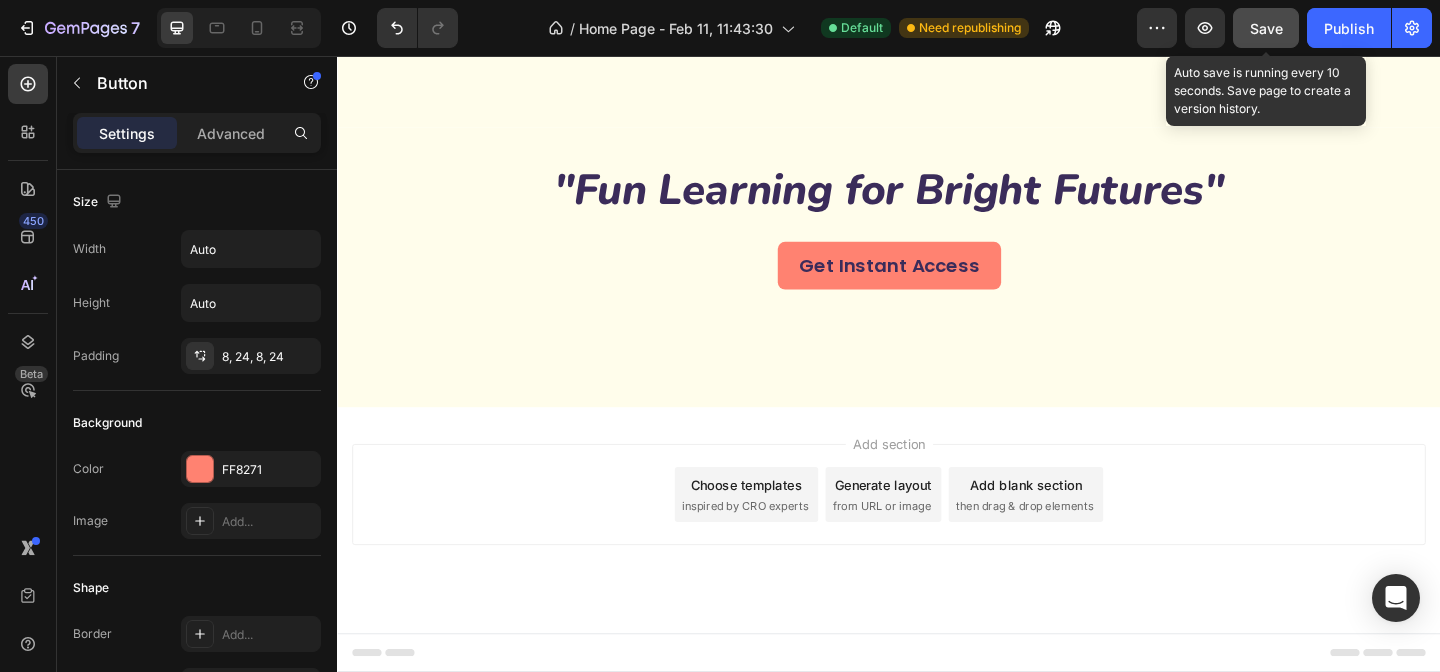 click on "Save" at bounding box center (1266, 28) 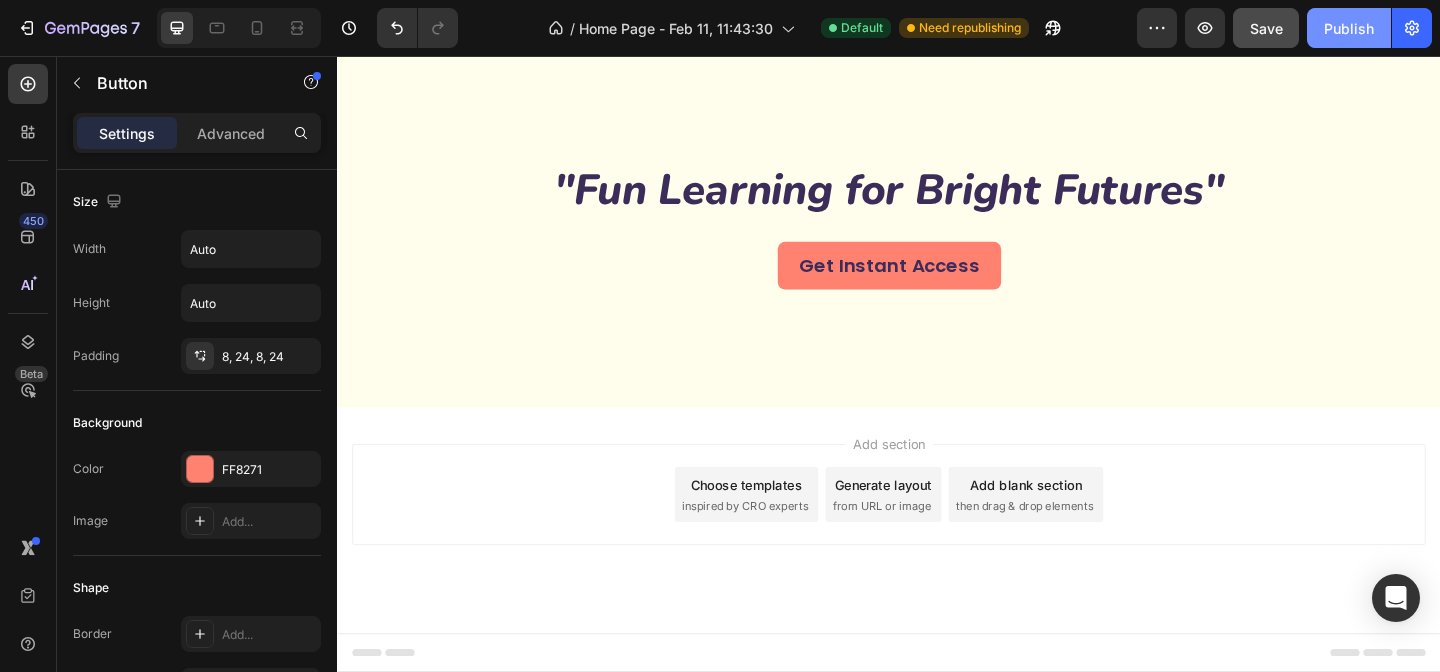 click on "Publish" at bounding box center [1349, 28] 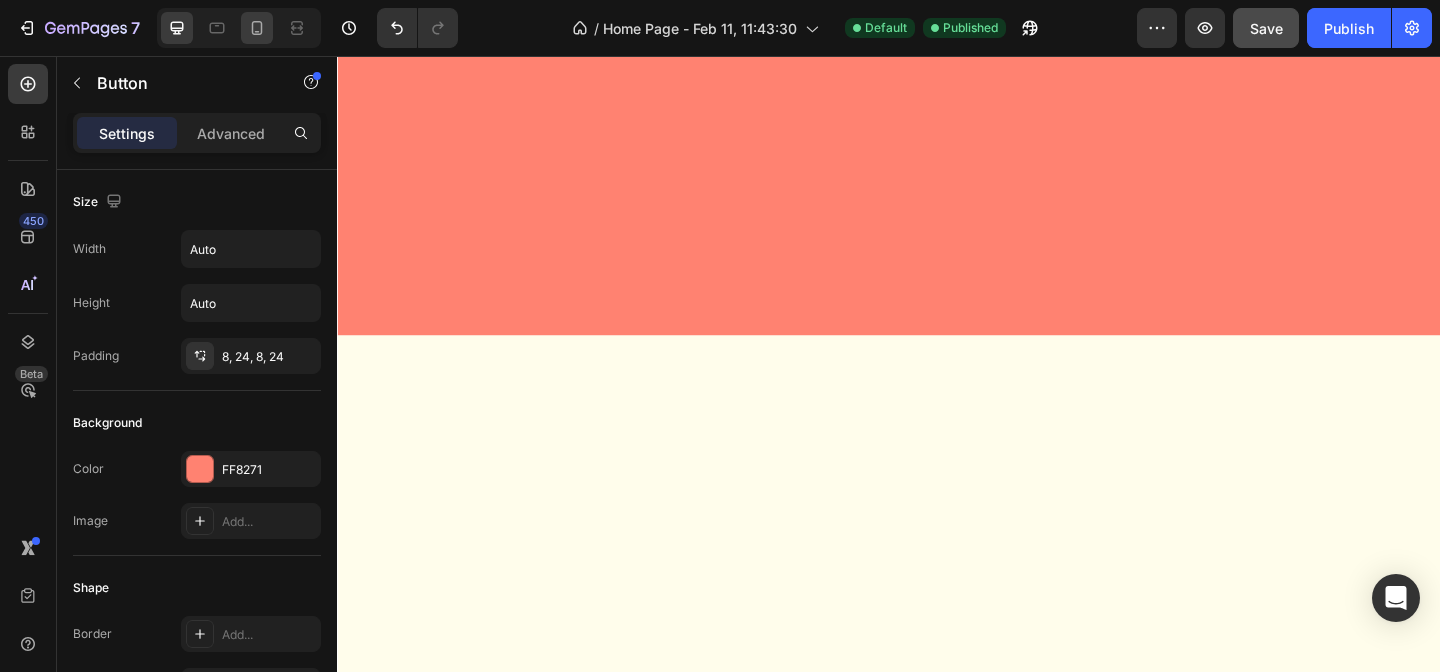 scroll, scrollTop: 0, scrollLeft: 0, axis: both 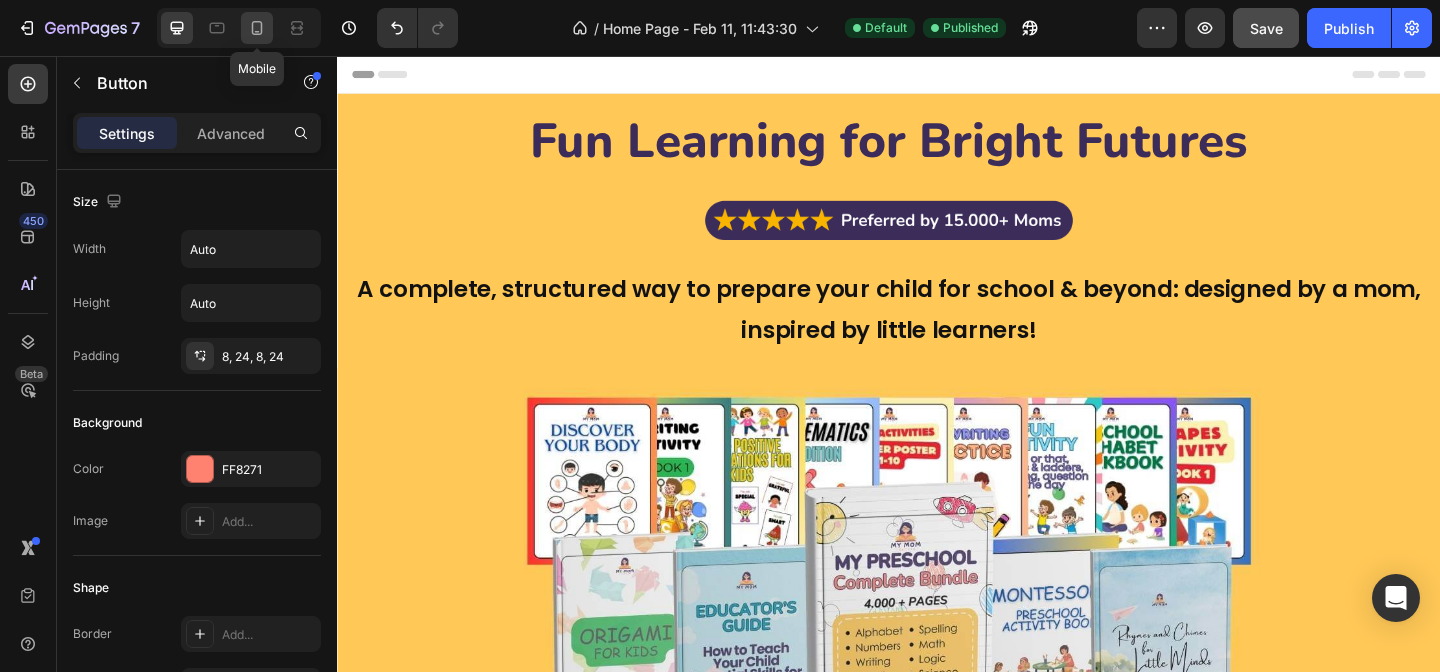 click 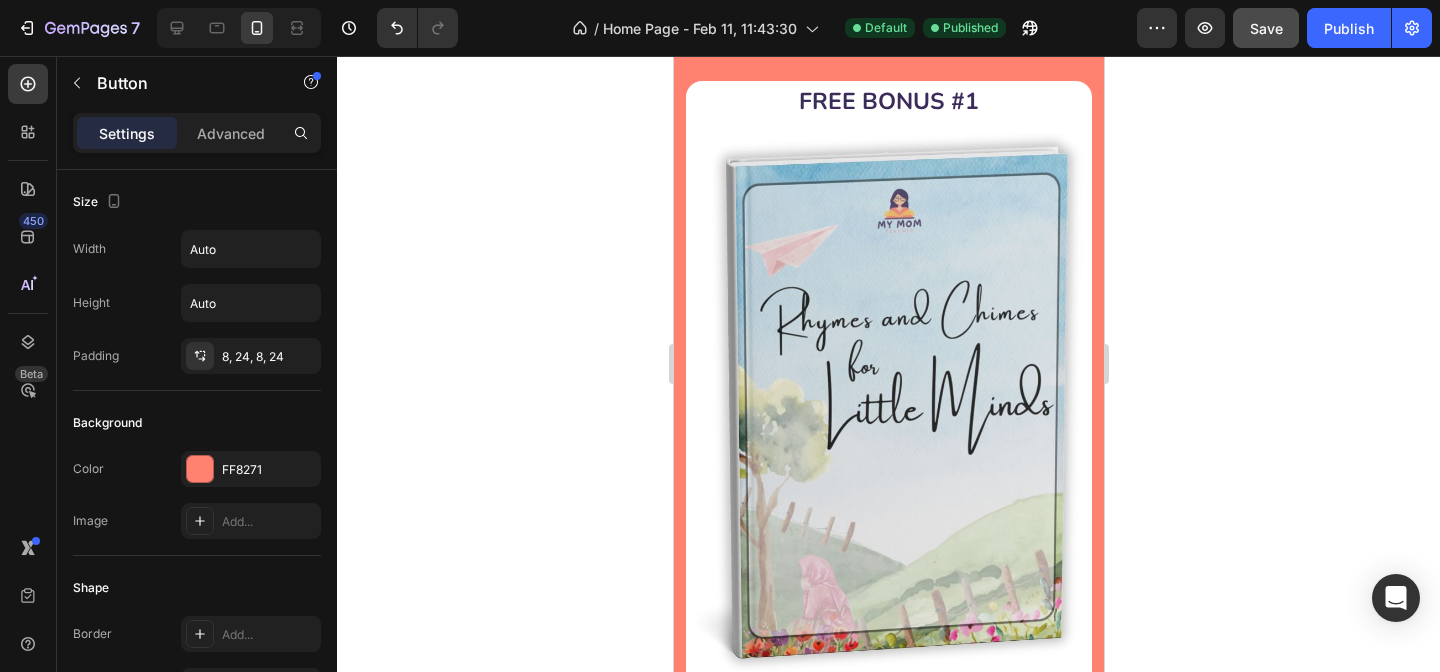 scroll, scrollTop: 3034, scrollLeft: 0, axis: vertical 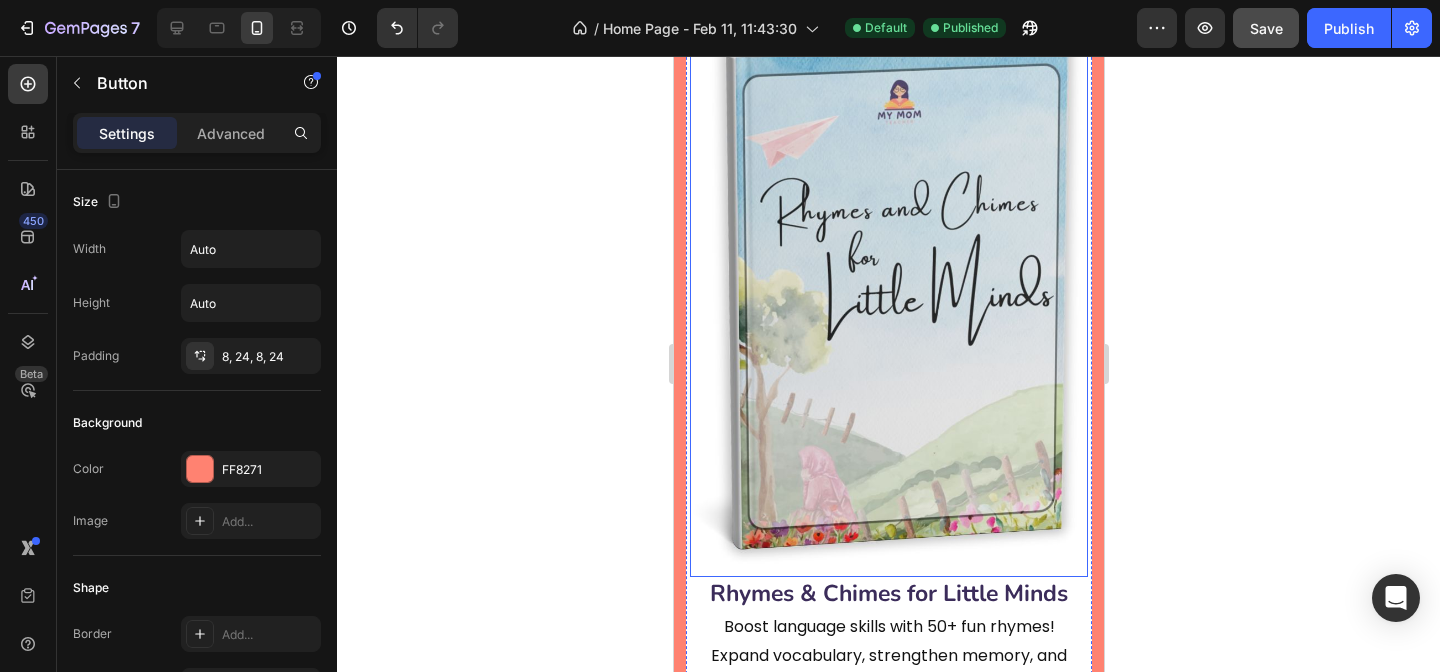 click at bounding box center (888, 294) 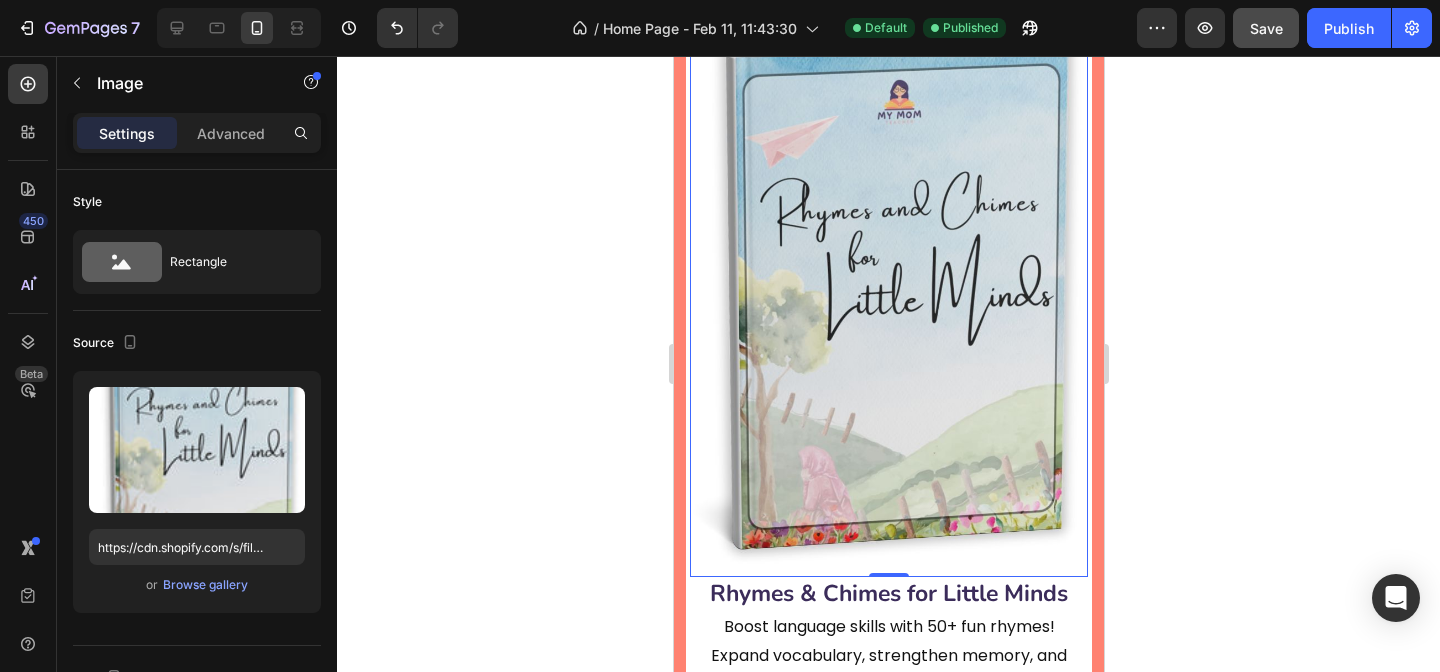 click 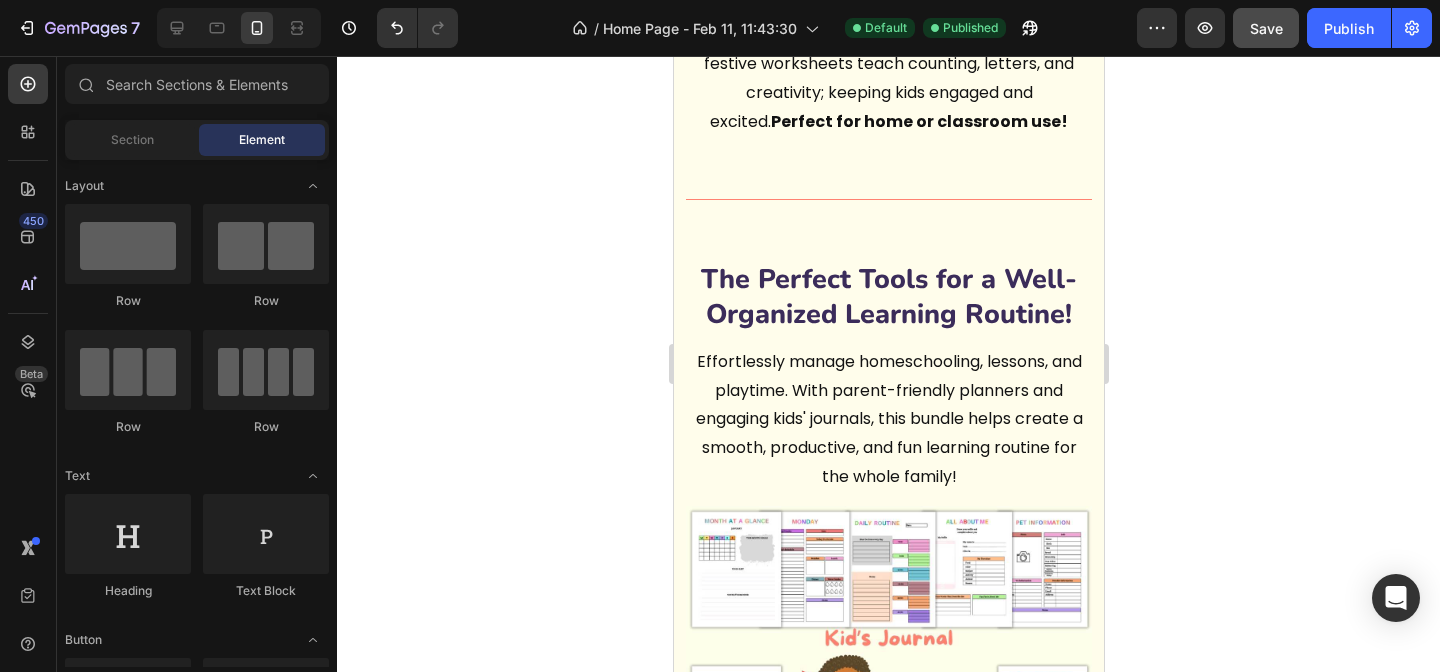 scroll, scrollTop: 7364, scrollLeft: 0, axis: vertical 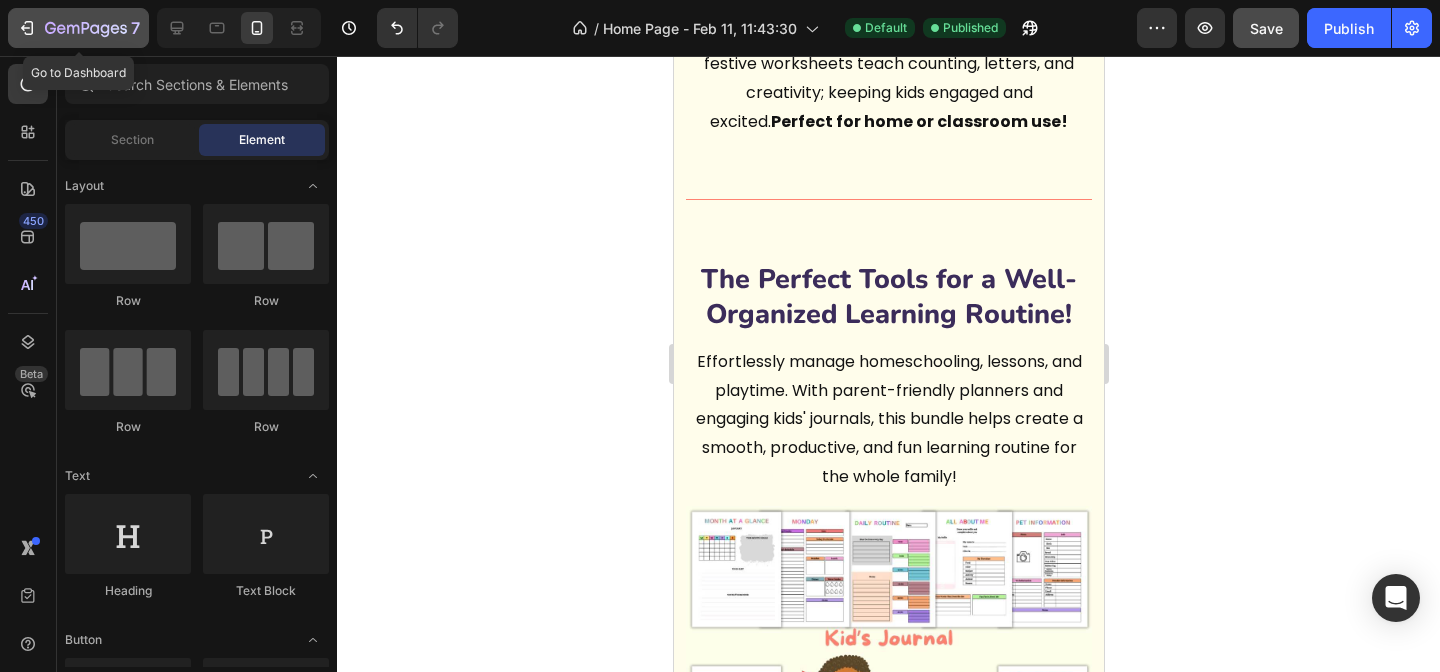 click 